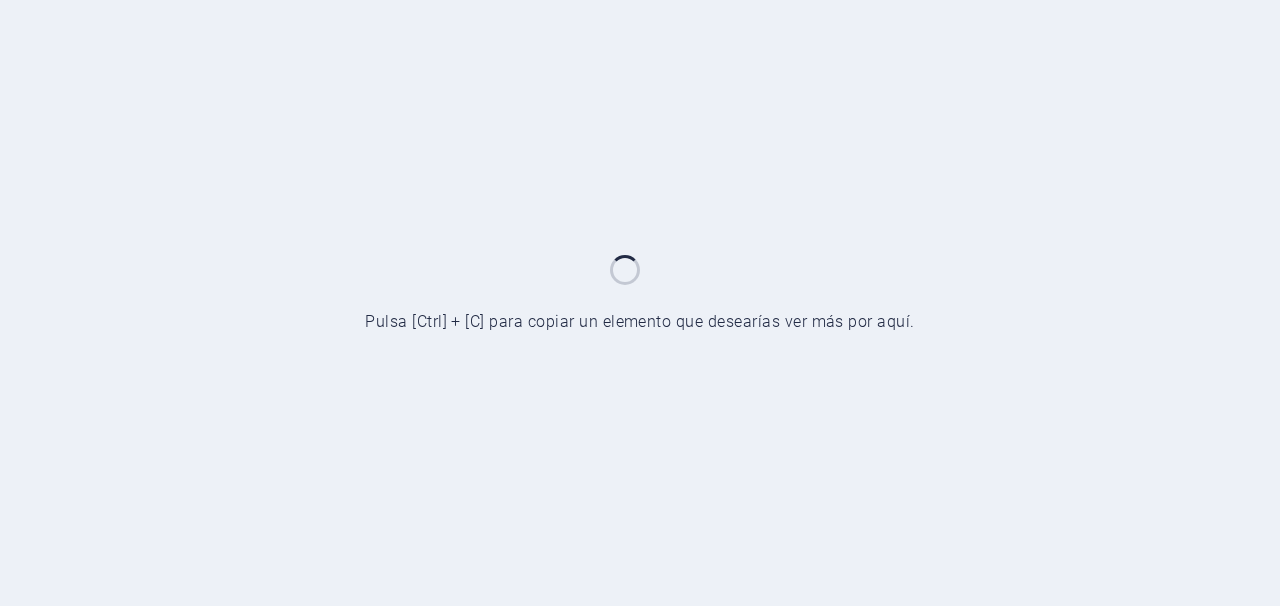 scroll, scrollTop: 0, scrollLeft: 0, axis: both 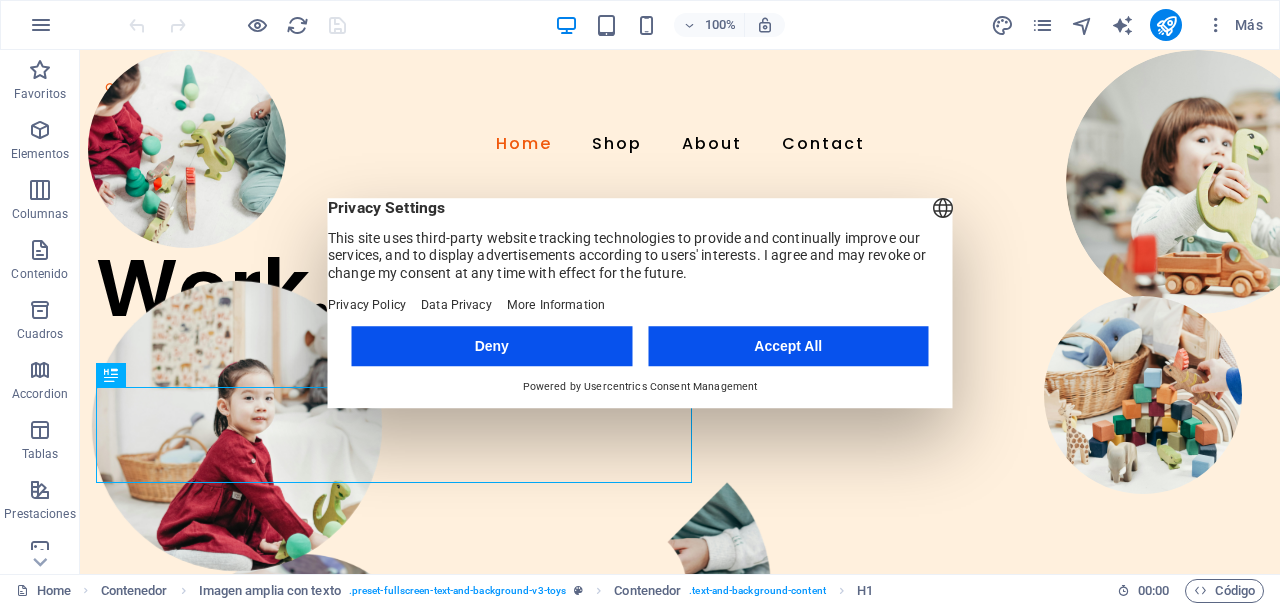 drag, startPoint x: 352, startPoint y: 246, endPoint x: 831, endPoint y: 288, distance: 480.8378 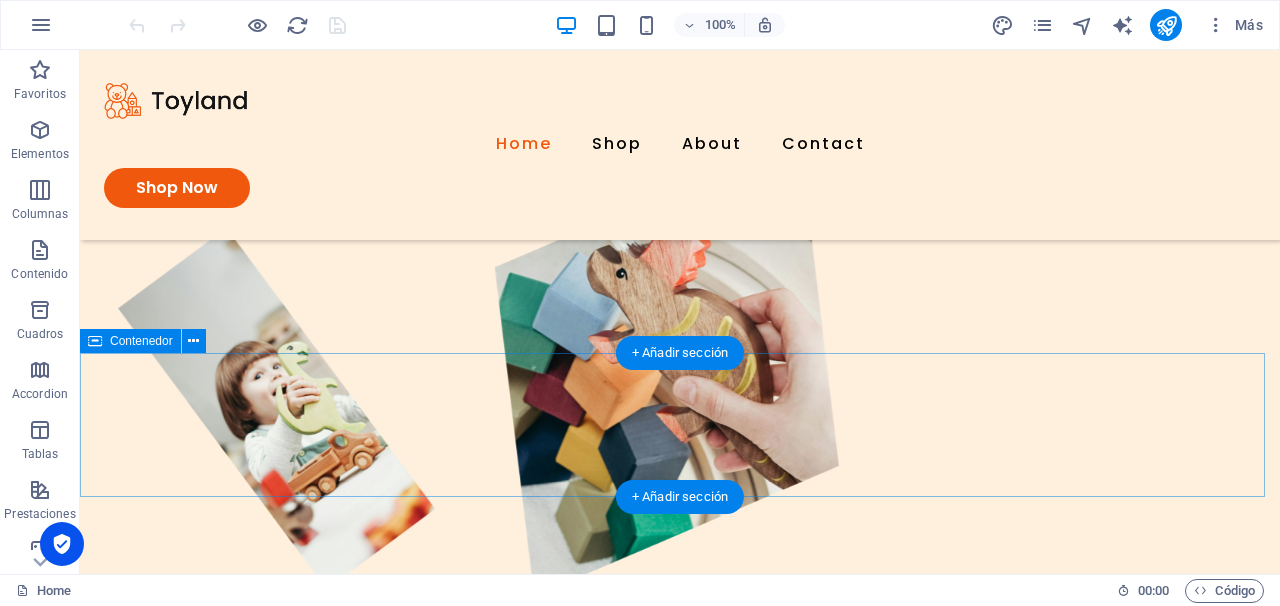 scroll, scrollTop: 0, scrollLeft: 0, axis: both 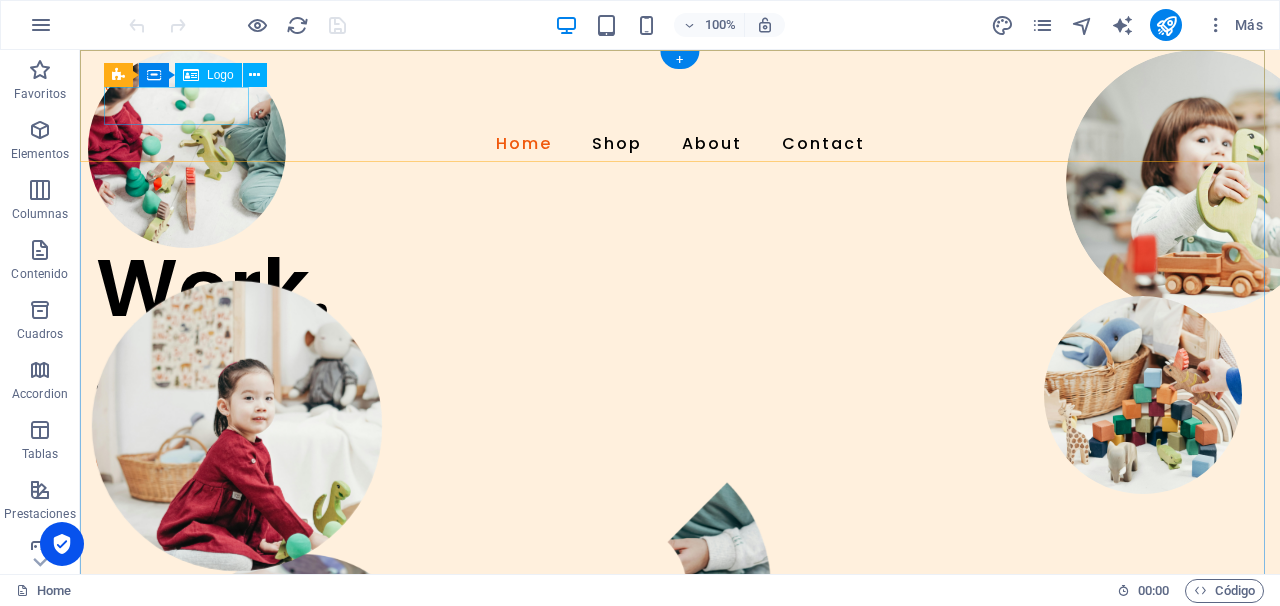 click at bounding box center (680, 101) 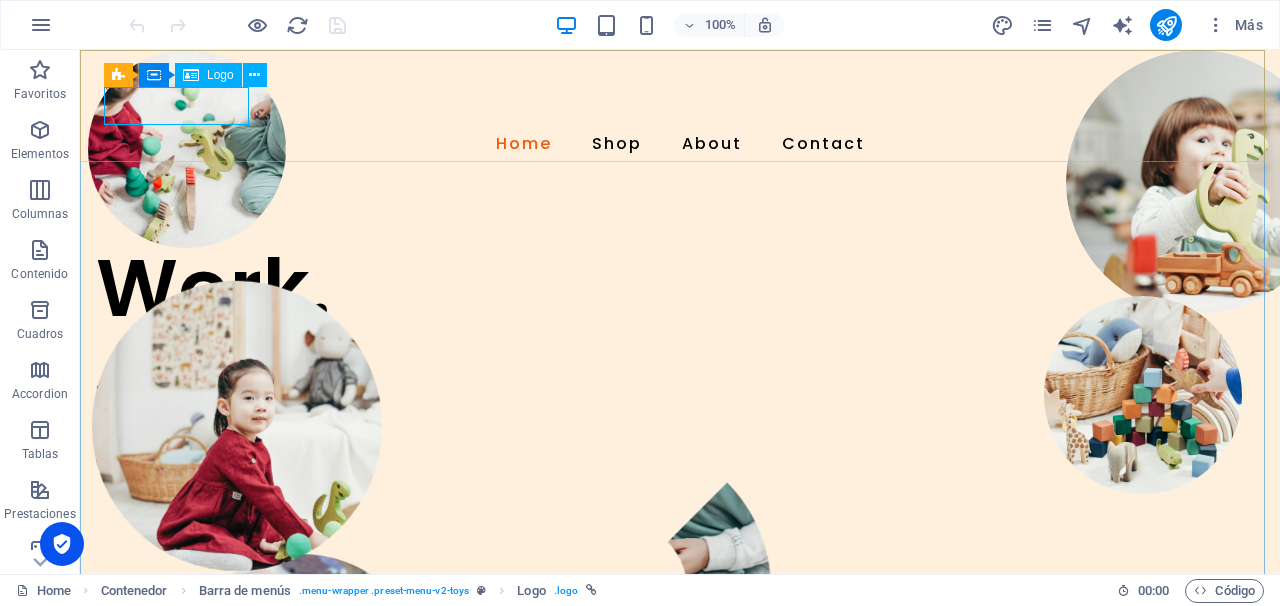 click on "Logo" at bounding box center (220, 75) 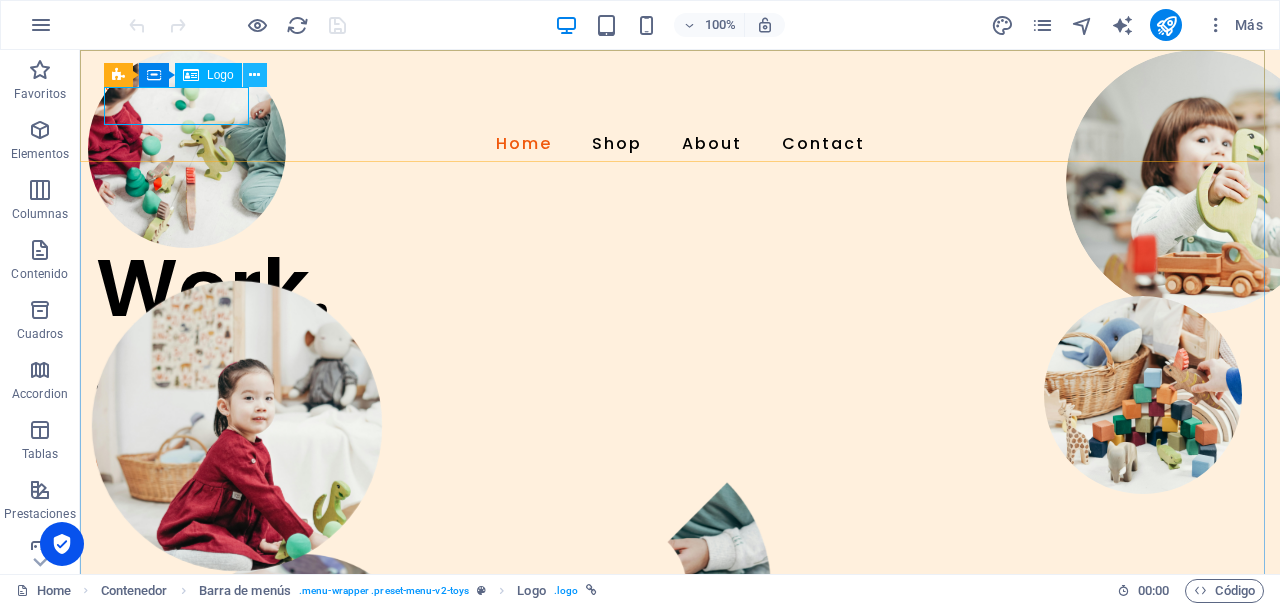 click at bounding box center [254, 75] 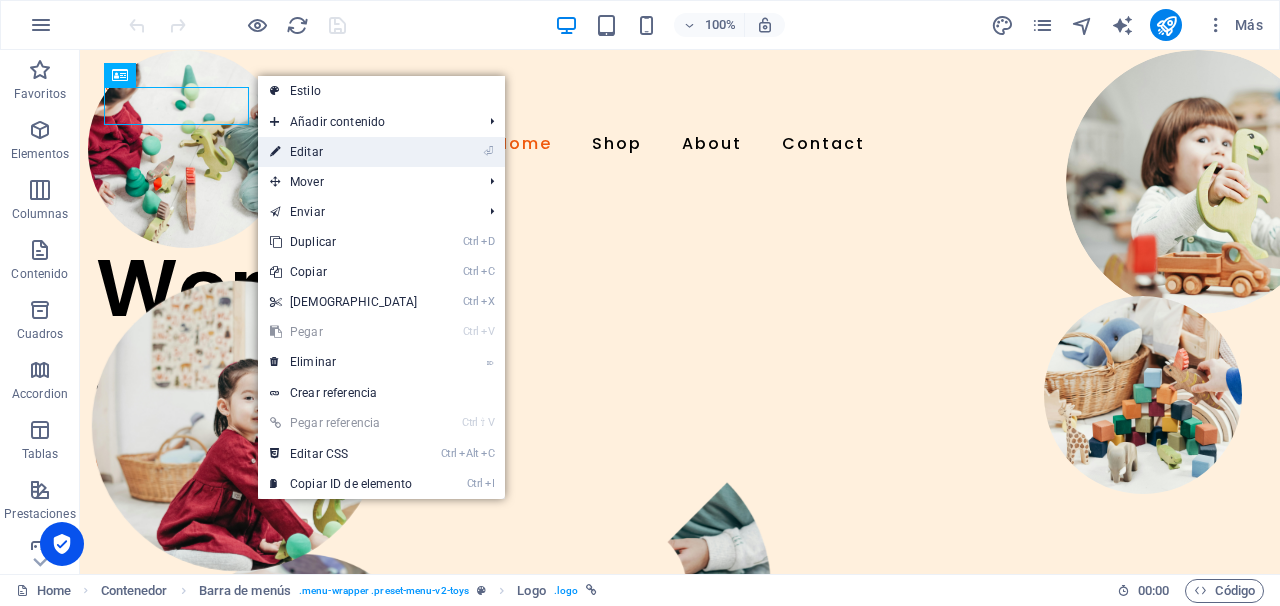 click on "⏎  Editar" at bounding box center (344, 152) 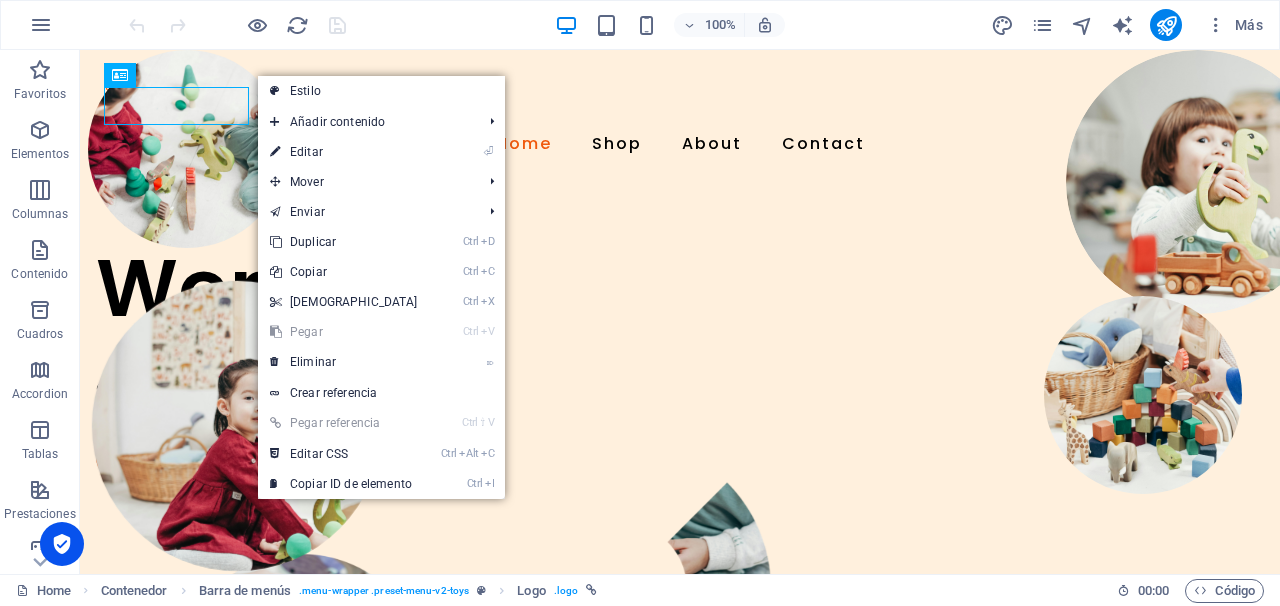 select on "px" 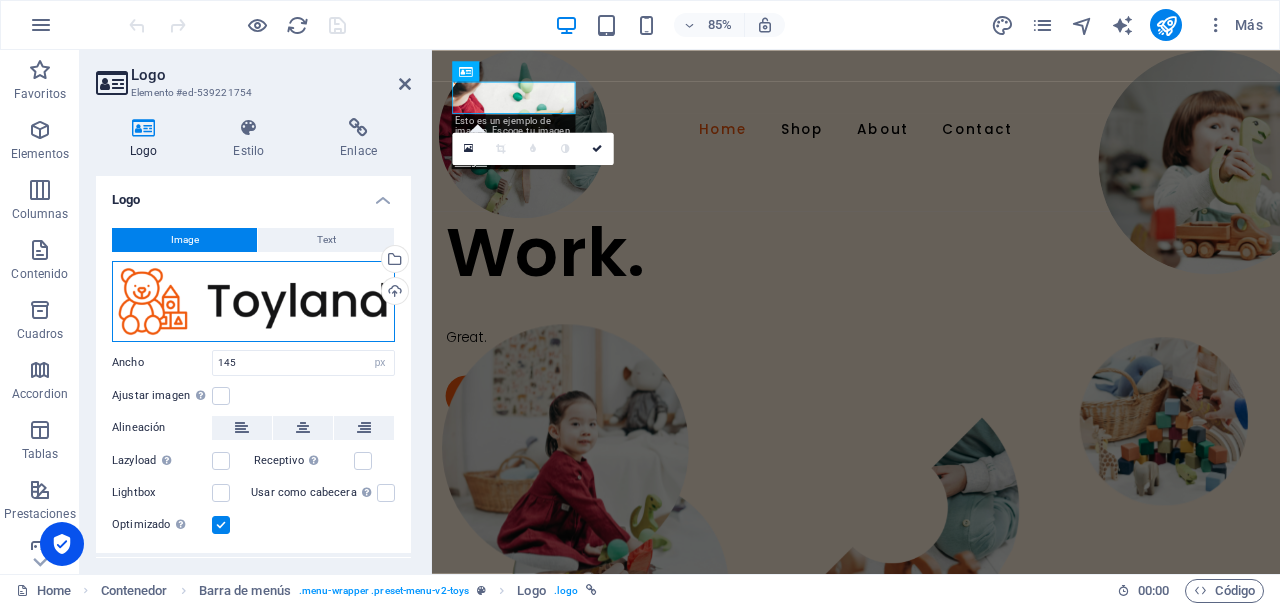 click on "Arrastra archivos aquí, haz clic para escoger archivos o  selecciona archivos de Archivos o de nuestra galería gratuita de fotos y vídeos" at bounding box center [253, 301] 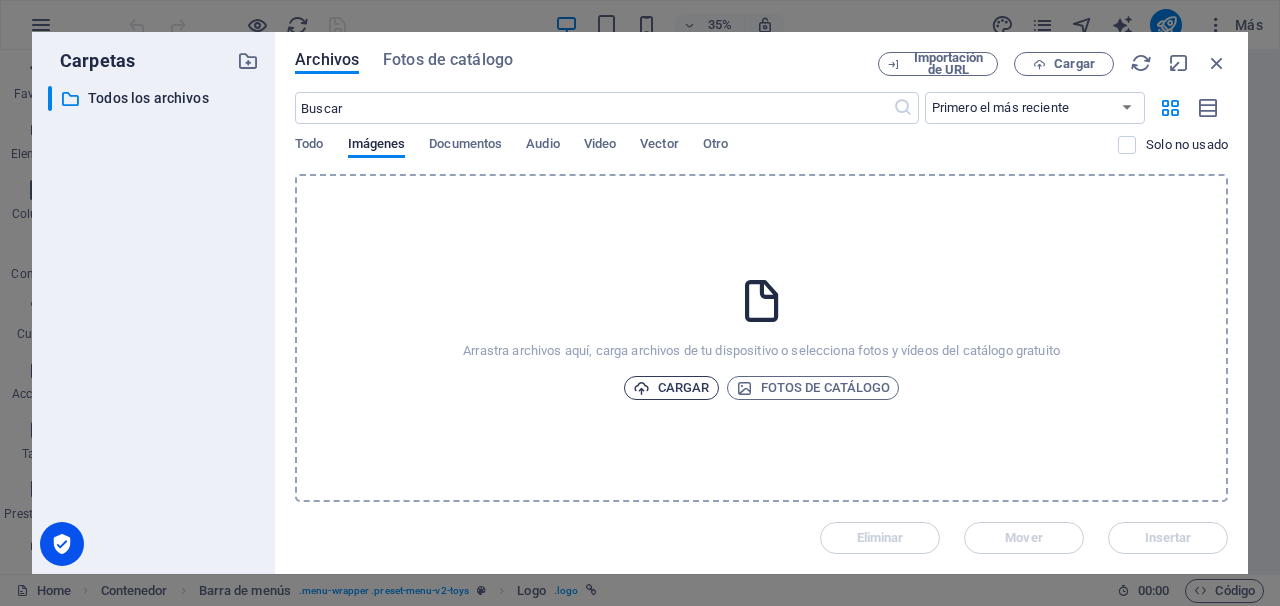 click on "Cargar" at bounding box center (671, 388) 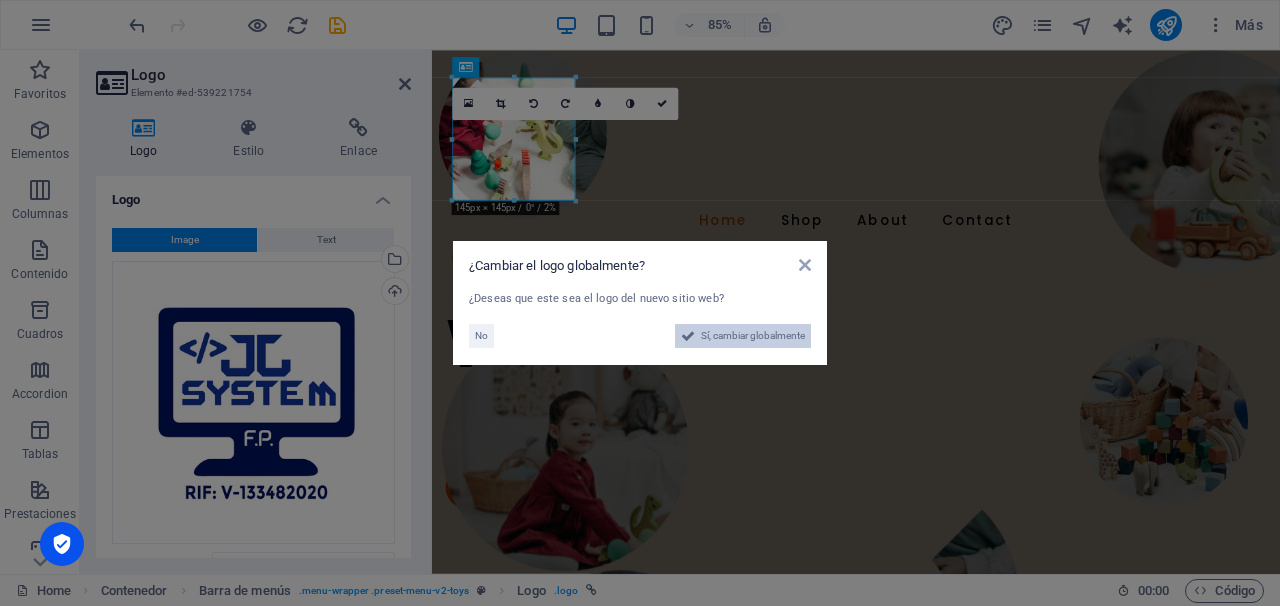 click on "Sí, cambiar globalmente" at bounding box center [753, 336] 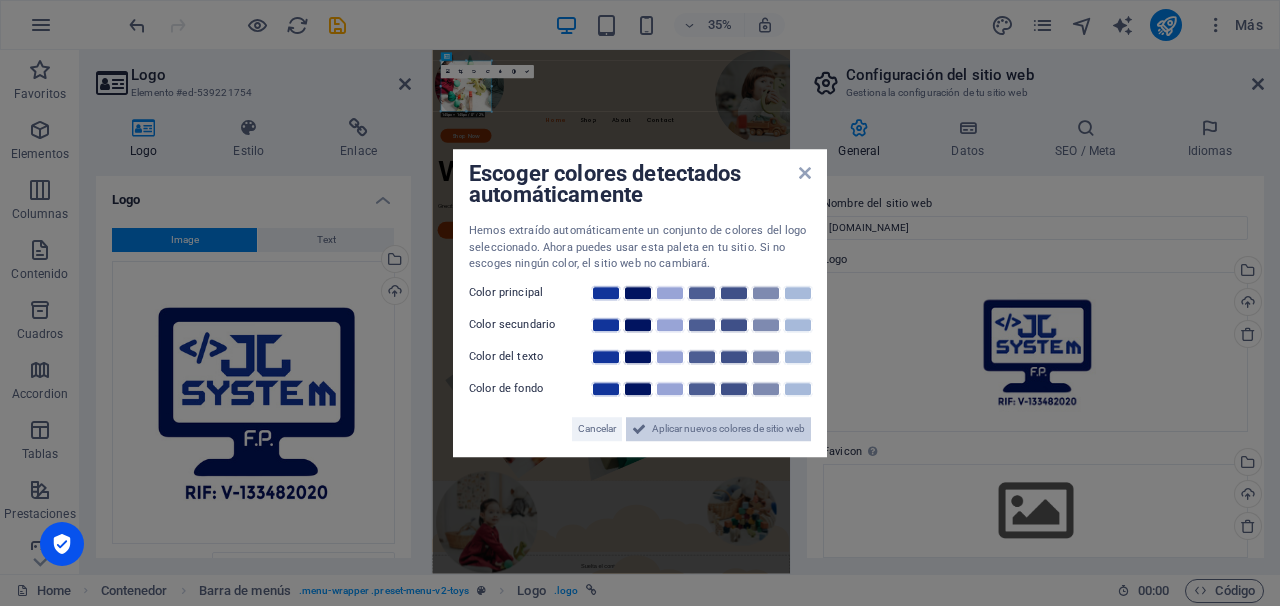 click on "Aplicar nuevos colores de sitio web" at bounding box center [728, 429] 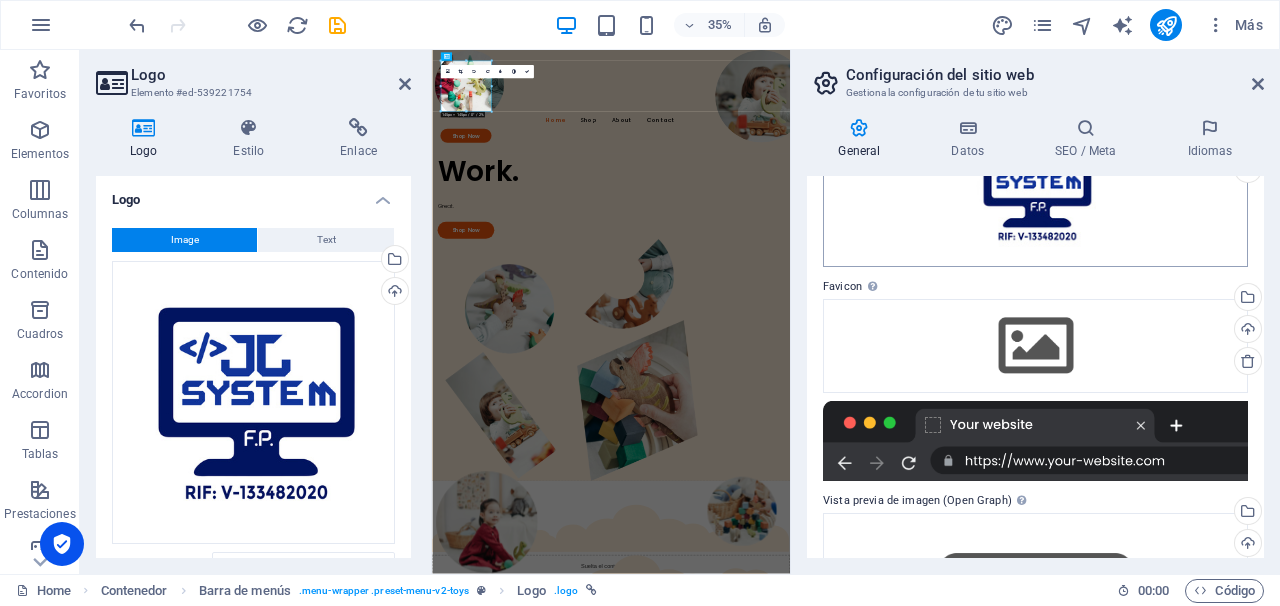 scroll, scrollTop: 200, scrollLeft: 0, axis: vertical 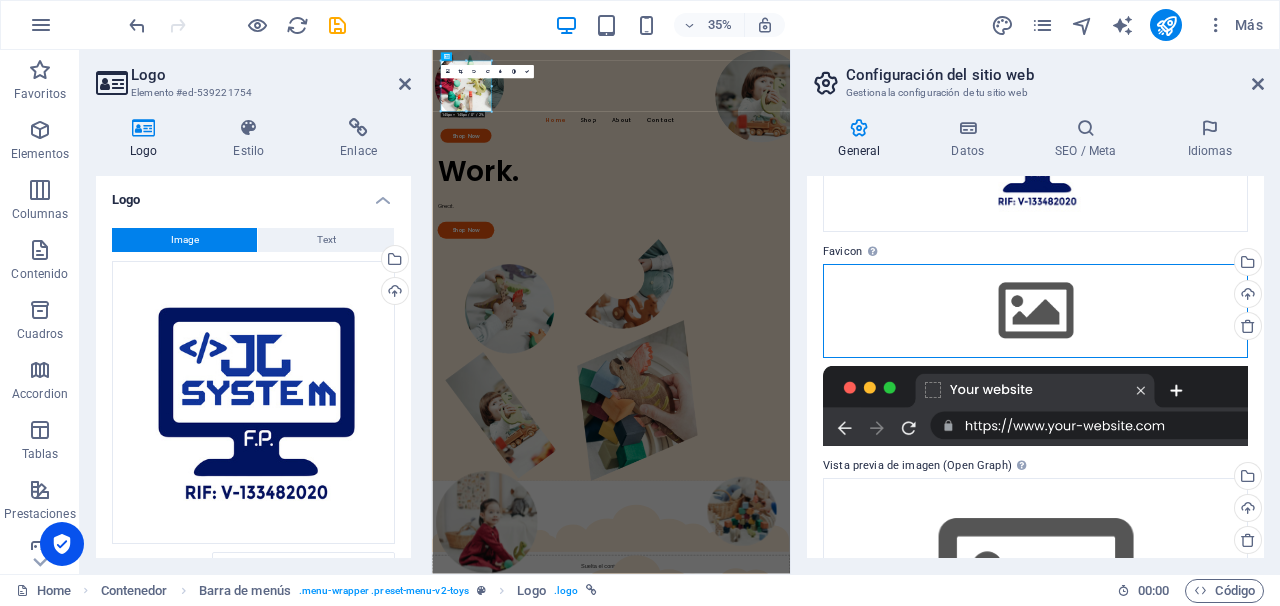 click on "Arrastra archivos aquí, haz clic para escoger archivos o  selecciona archivos de Archivos o de nuestra galería gratuita de fotos y vídeos" at bounding box center [1035, 311] 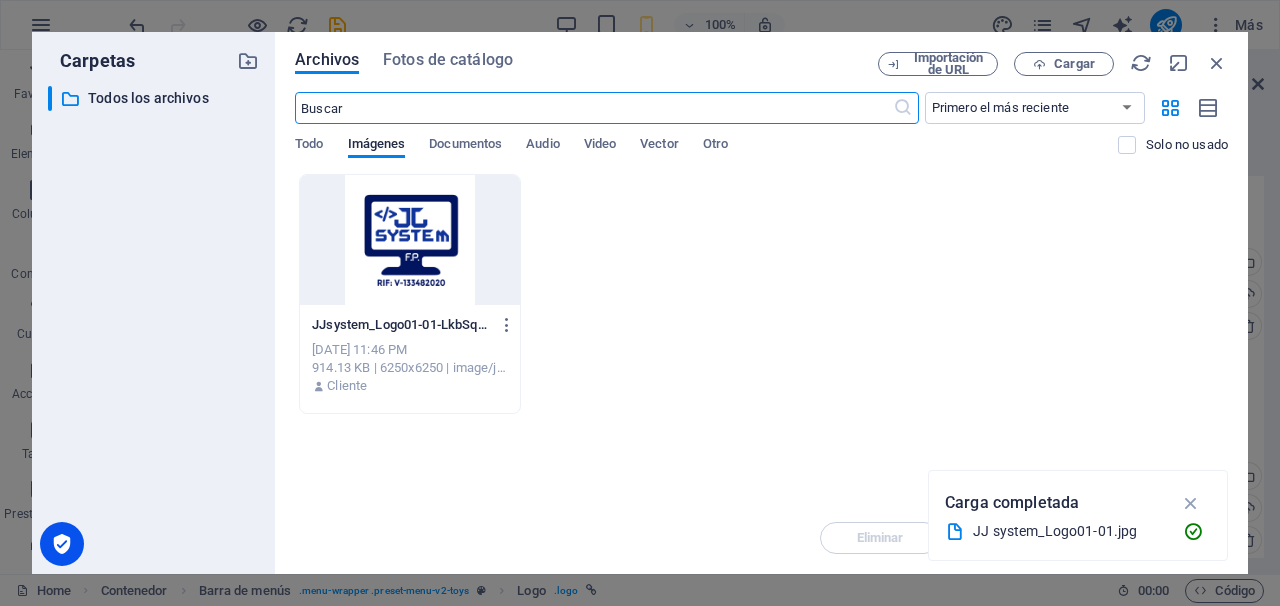 click at bounding box center [410, 240] 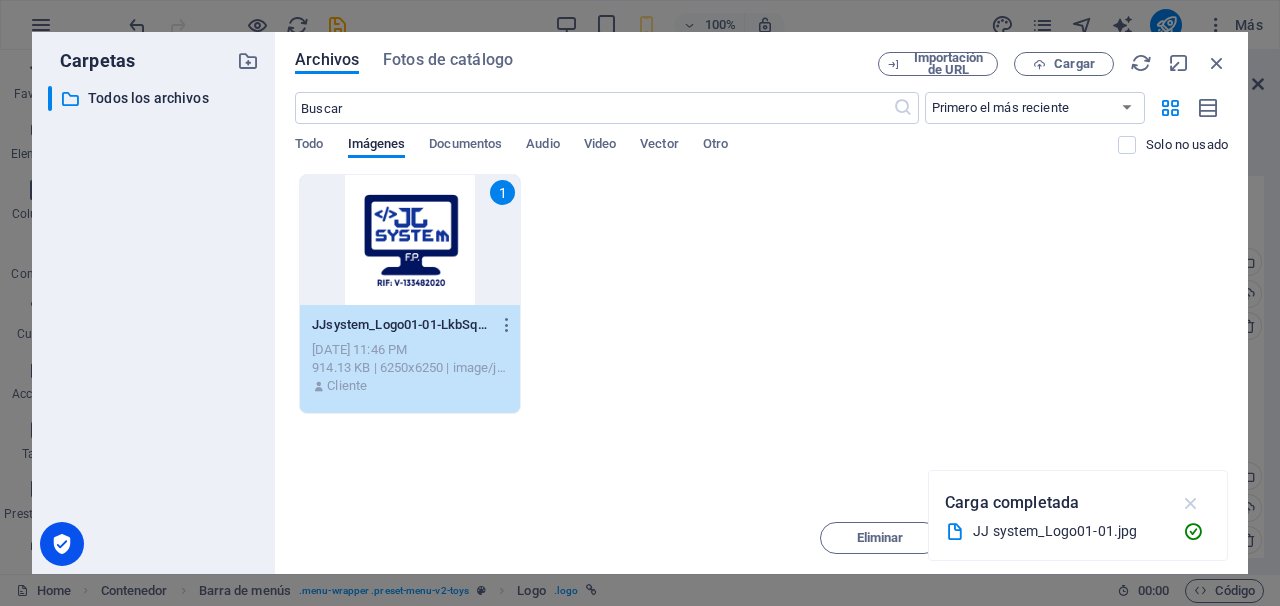 click at bounding box center (1191, 503) 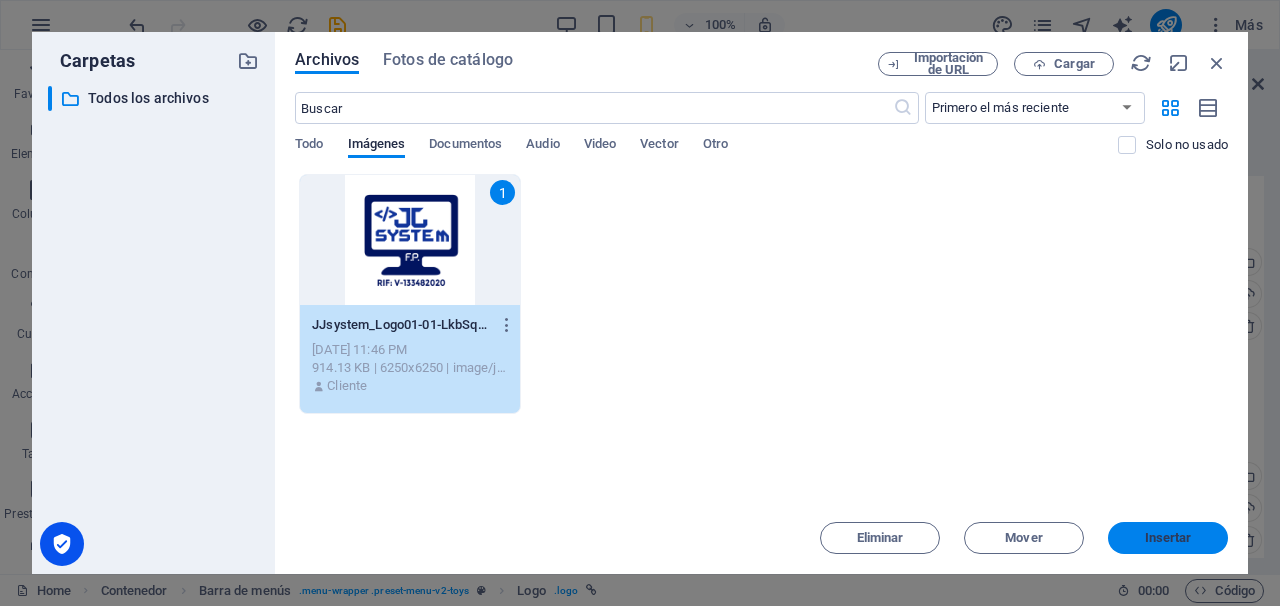 click on "Insertar" at bounding box center (1168, 538) 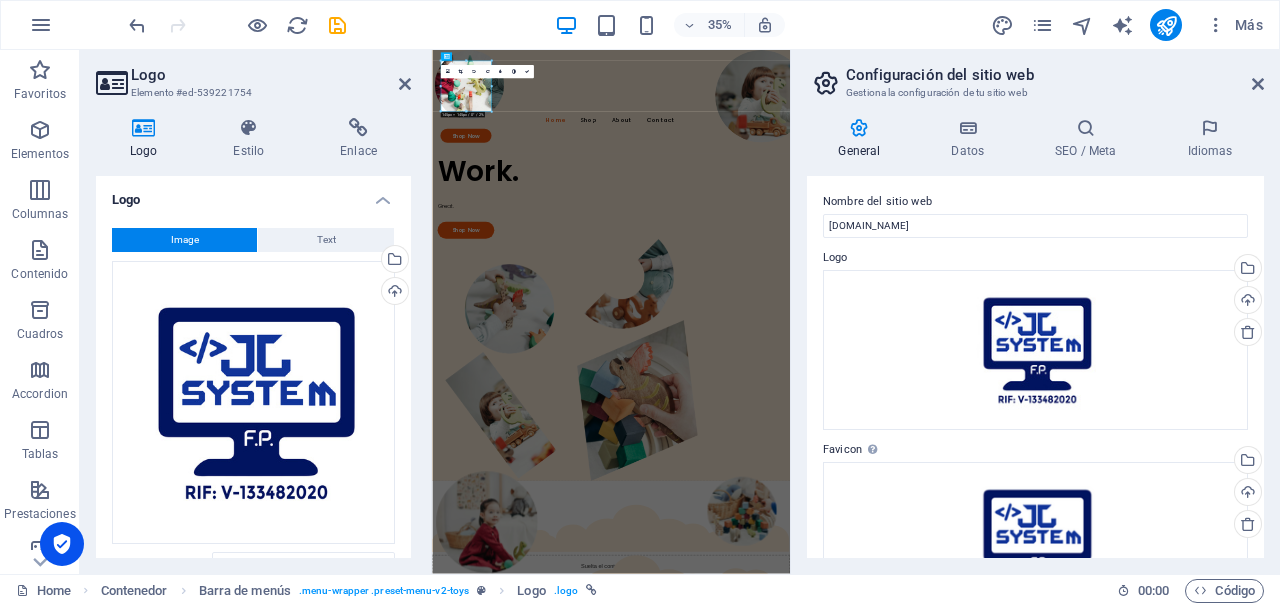 scroll, scrollTop: 0, scrollLeft: 0, axis: both 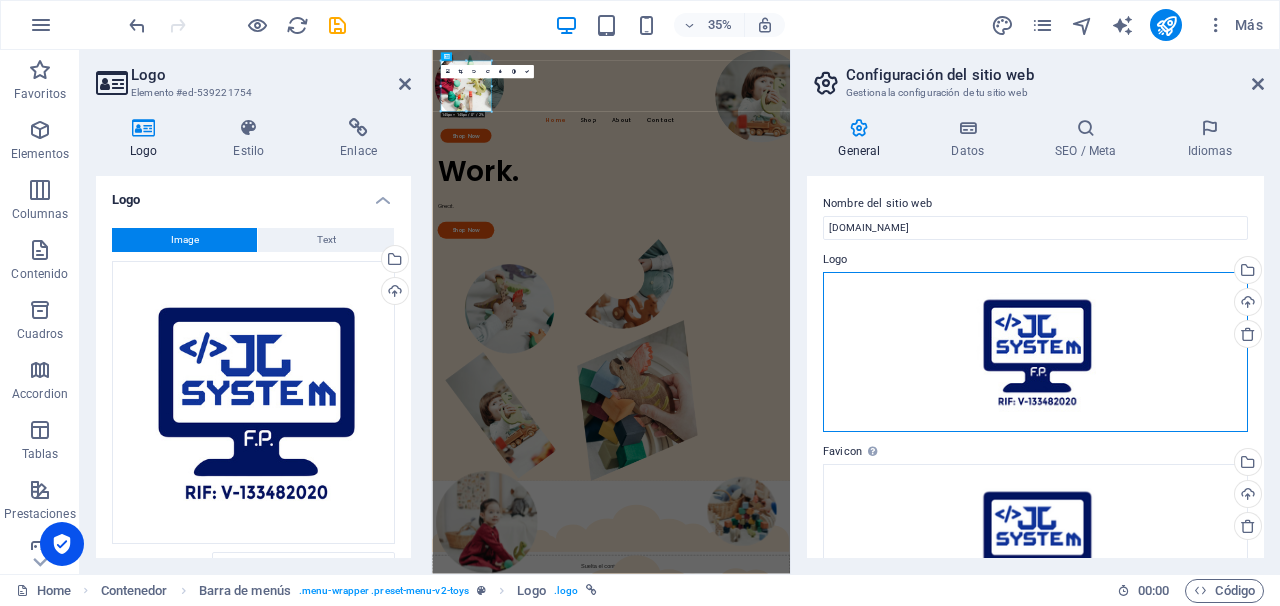 click on "Arrastra archivos aquí, haz clic para escoger archivos o  selecciona archivos de Archivos o de nuestra galería gratuita de fotos y vídeos" at bounding box center (1035, 352) 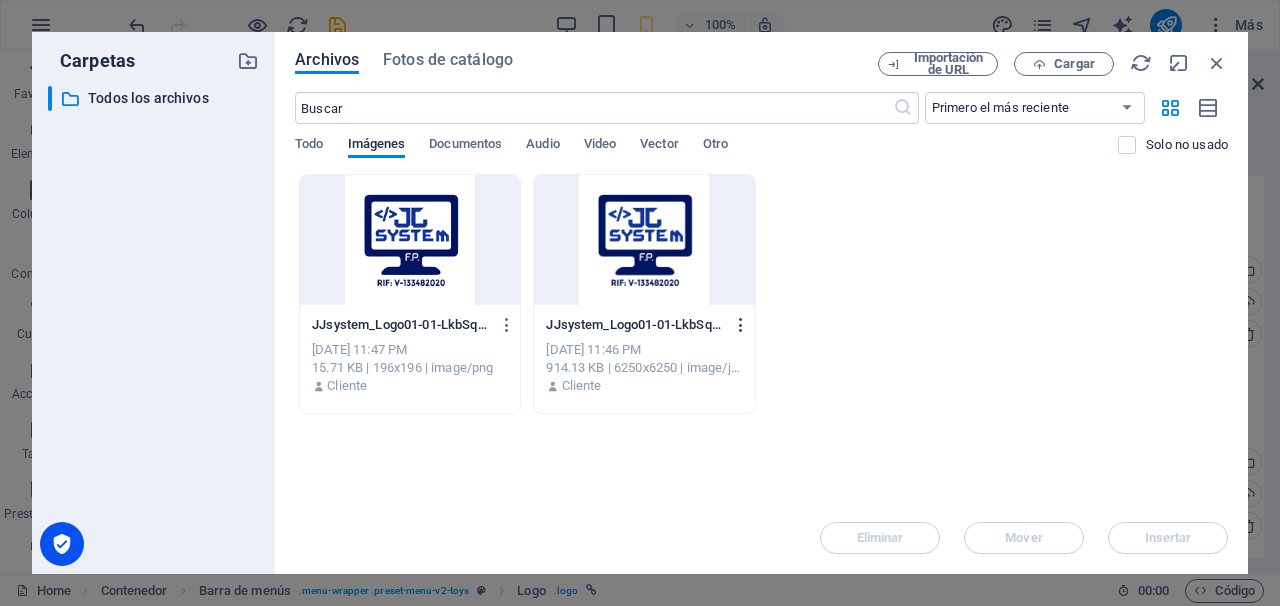 click at bounding box center (741, 325) 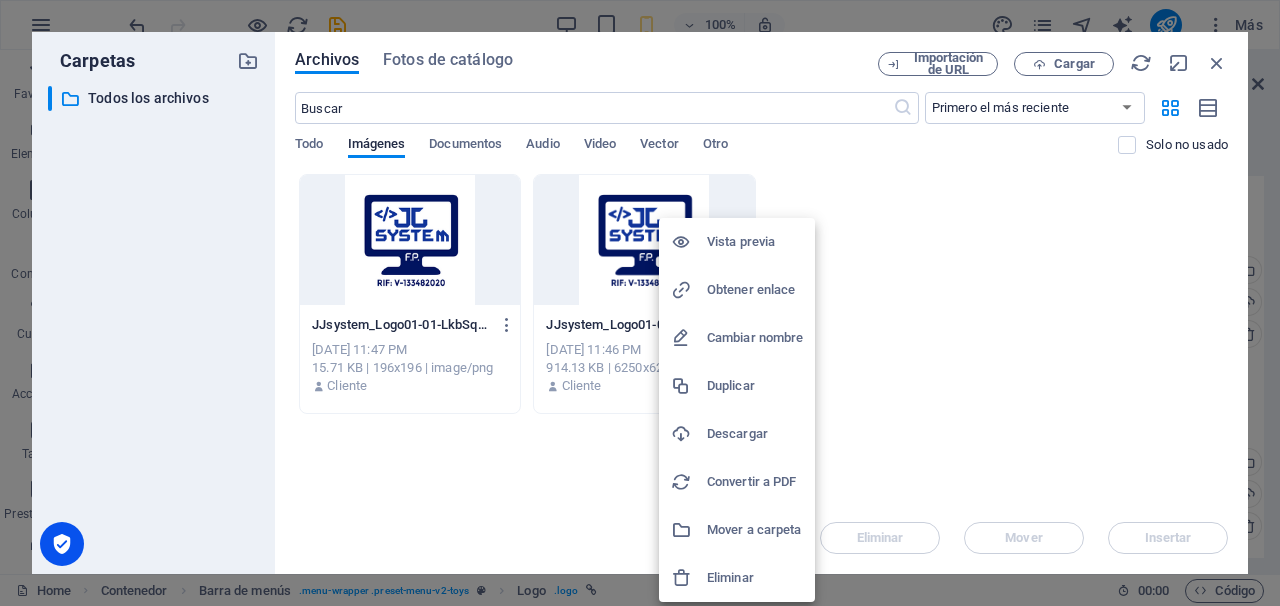 click at bounding box center (640, 303) 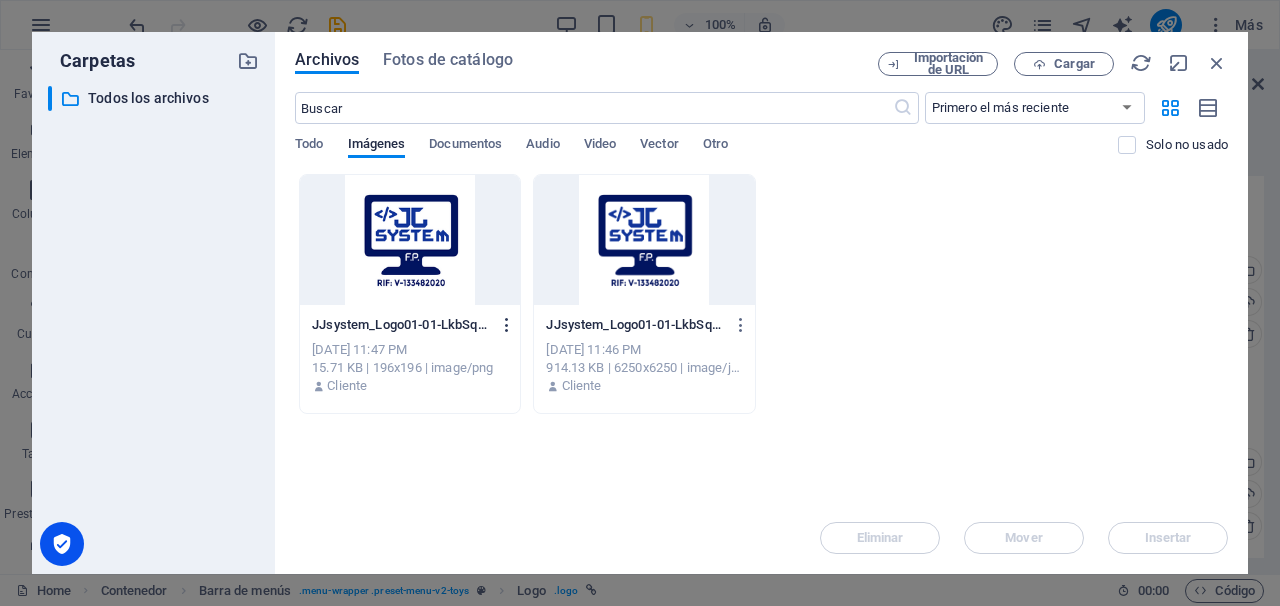 click at bounding box center (507, 325) 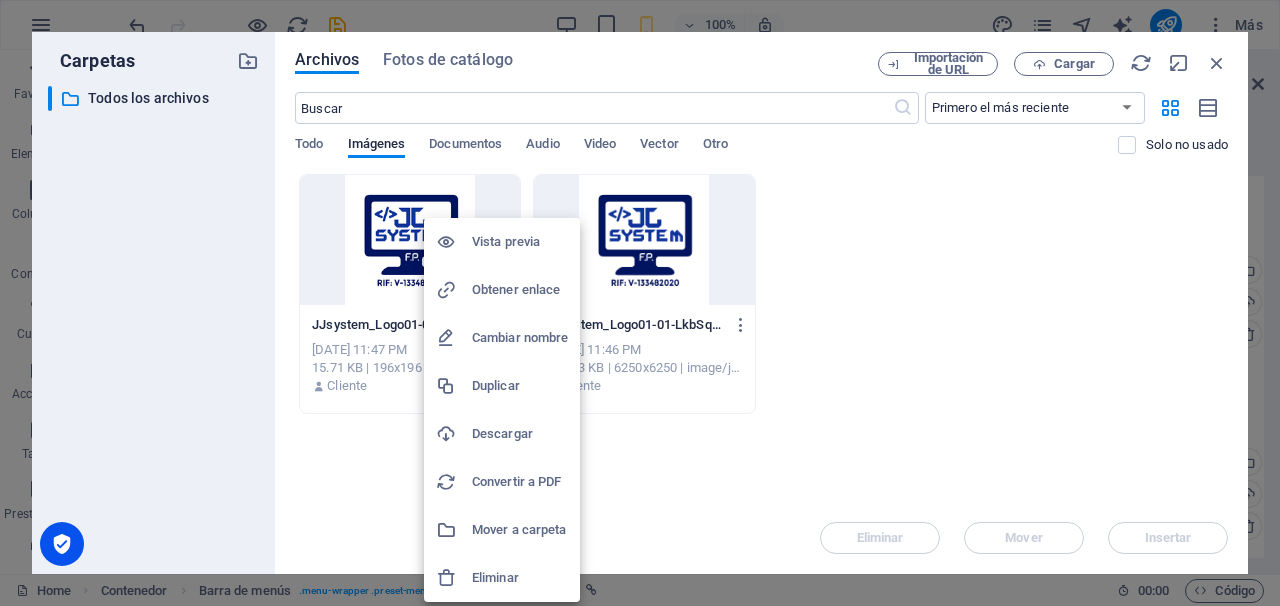 click at bounding box center [640, 303] 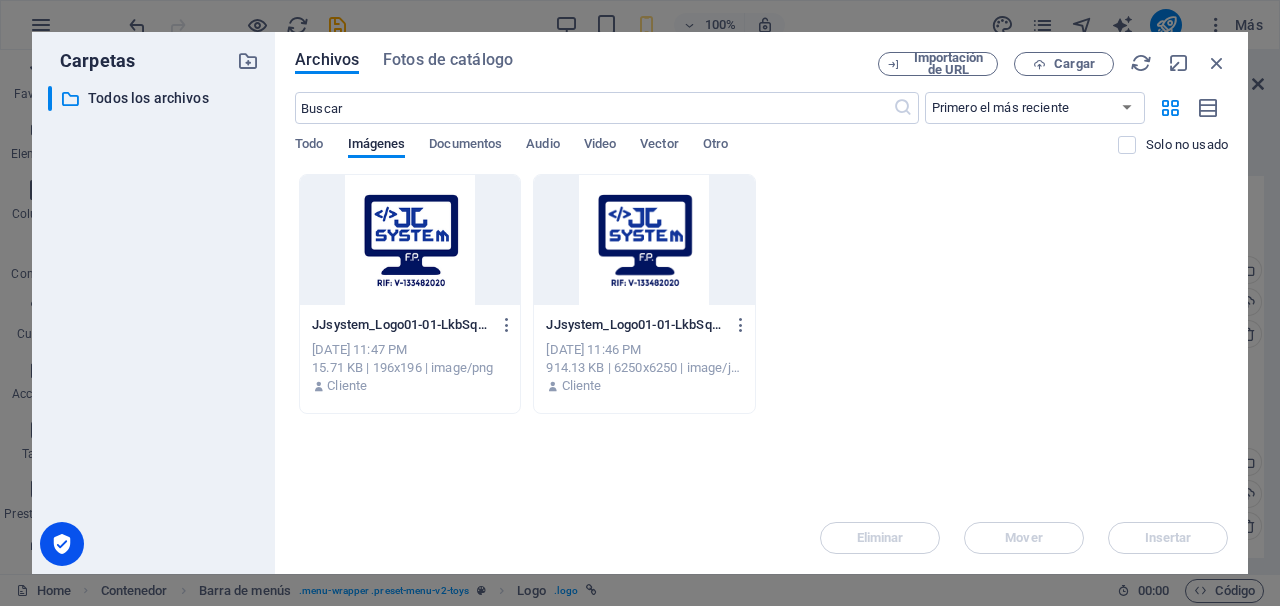 click at bounding box center [410, 240] 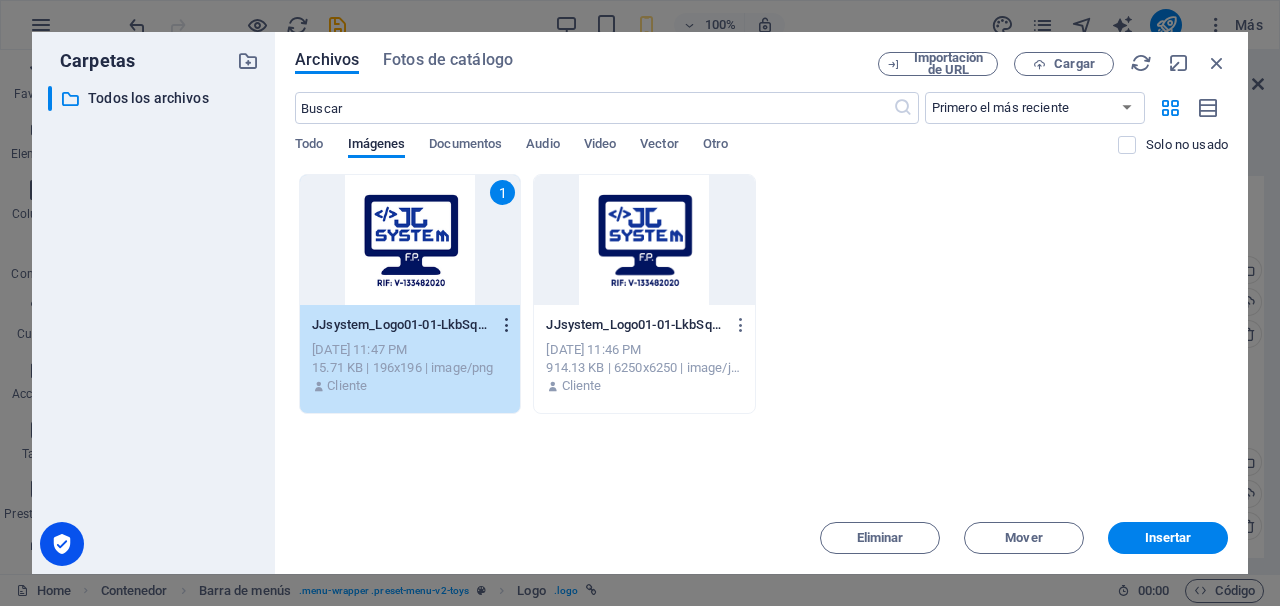click at bounding box center [507, 325] 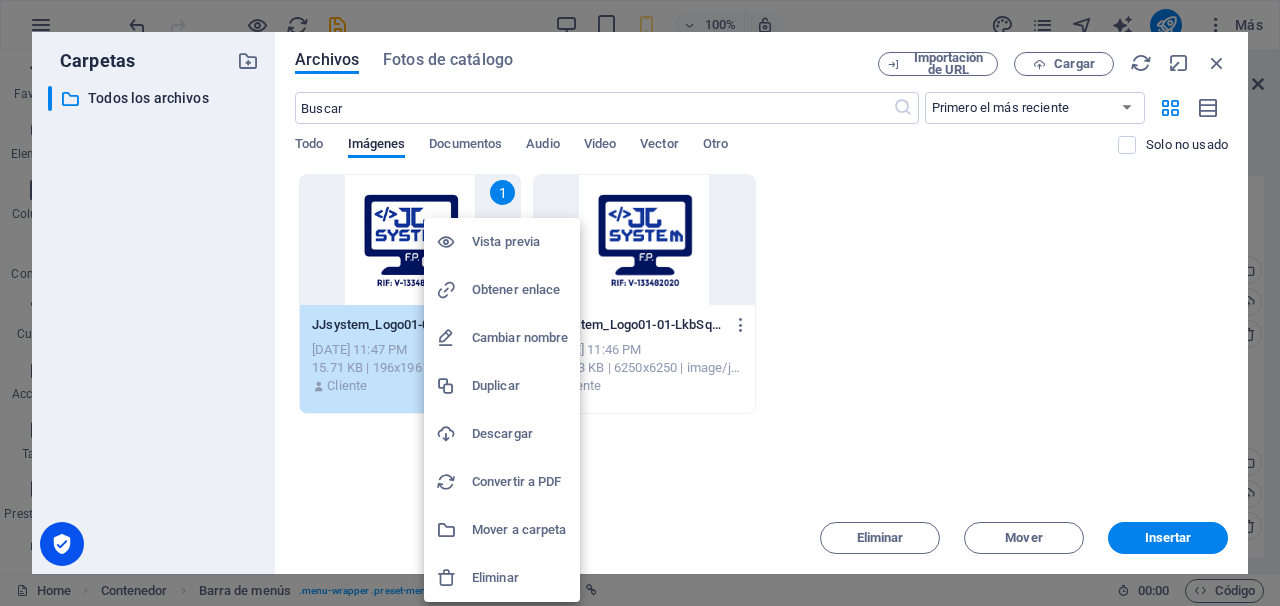 click on "Eliminar" at bounding box center [520, 578] 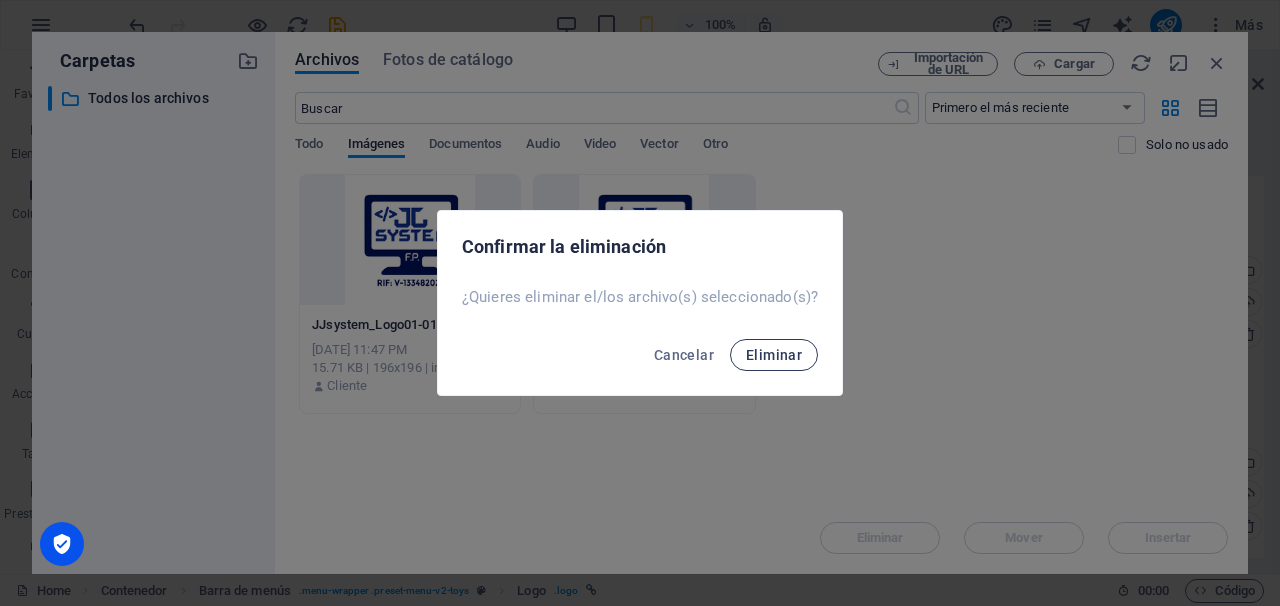 click on "Eliminar" at bounding box center (774, 355) 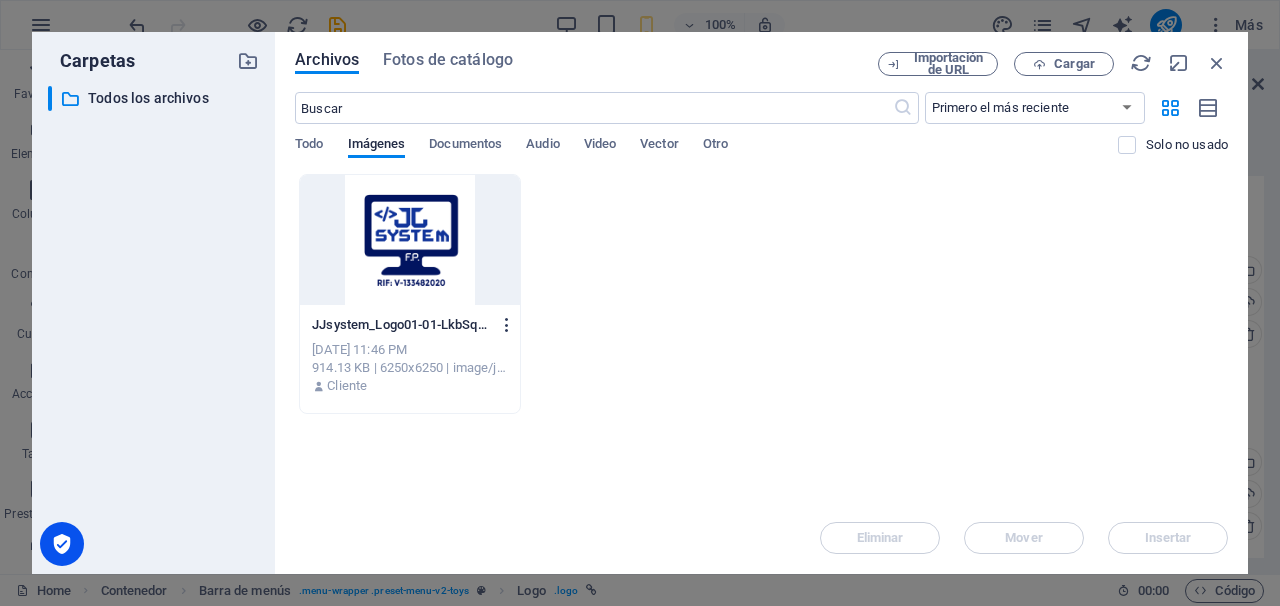 click at bounding box center (507, 325) 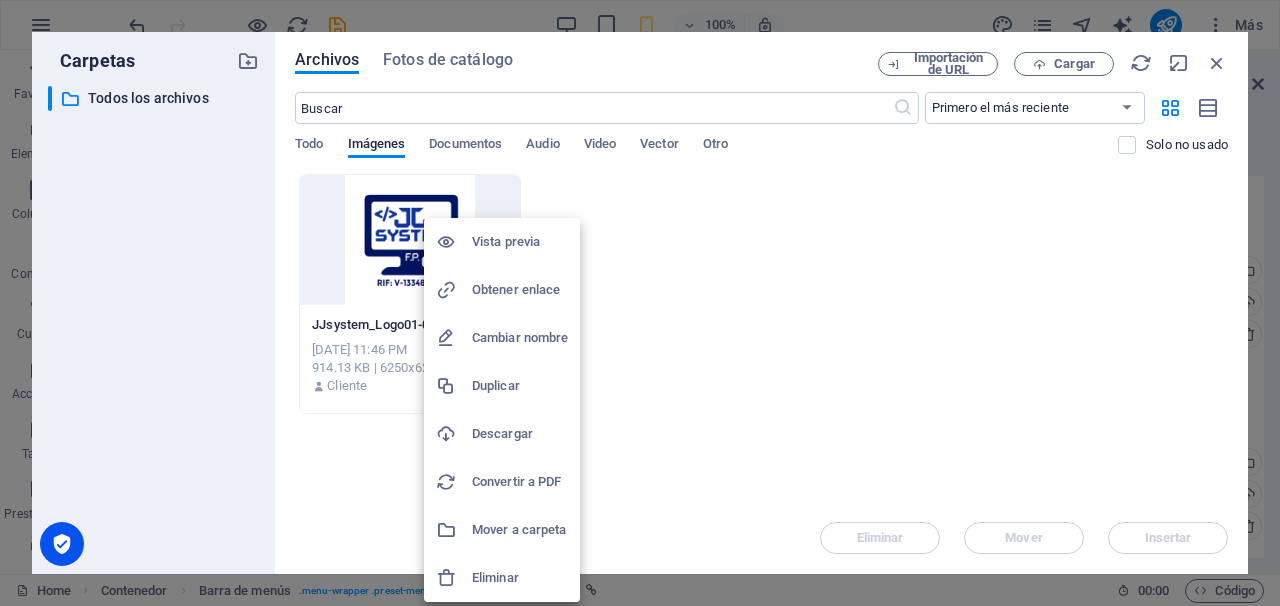 click on "Eliminar" at bounding box center [520, 578] 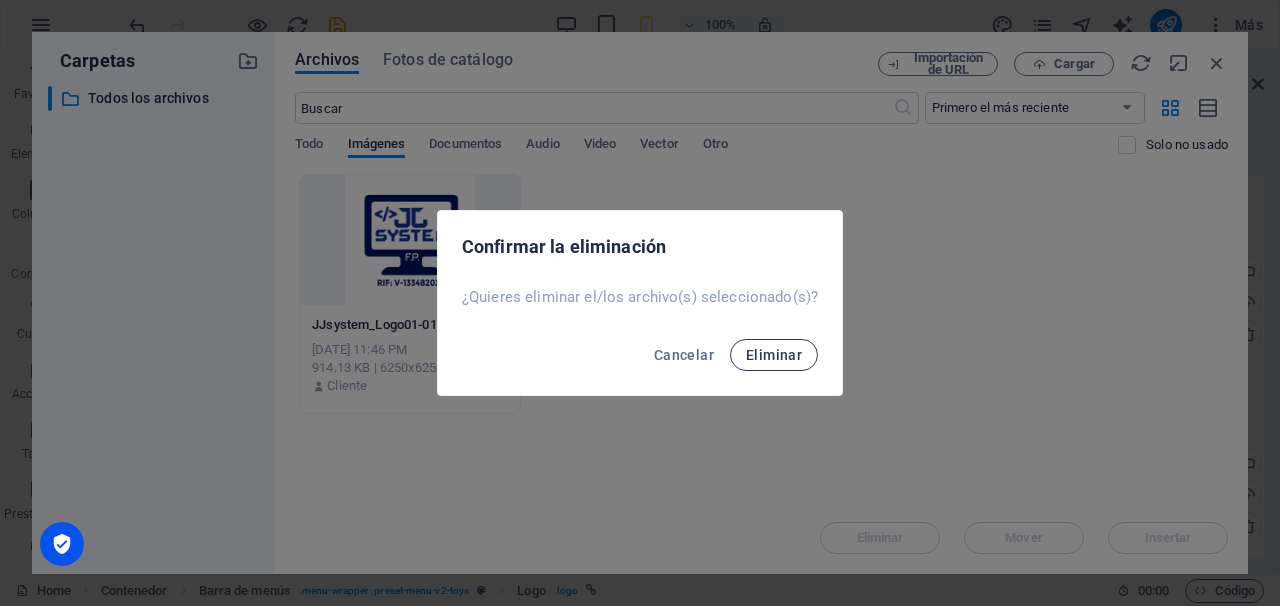 click on "Eliminar" at bounding box center [774, 355] 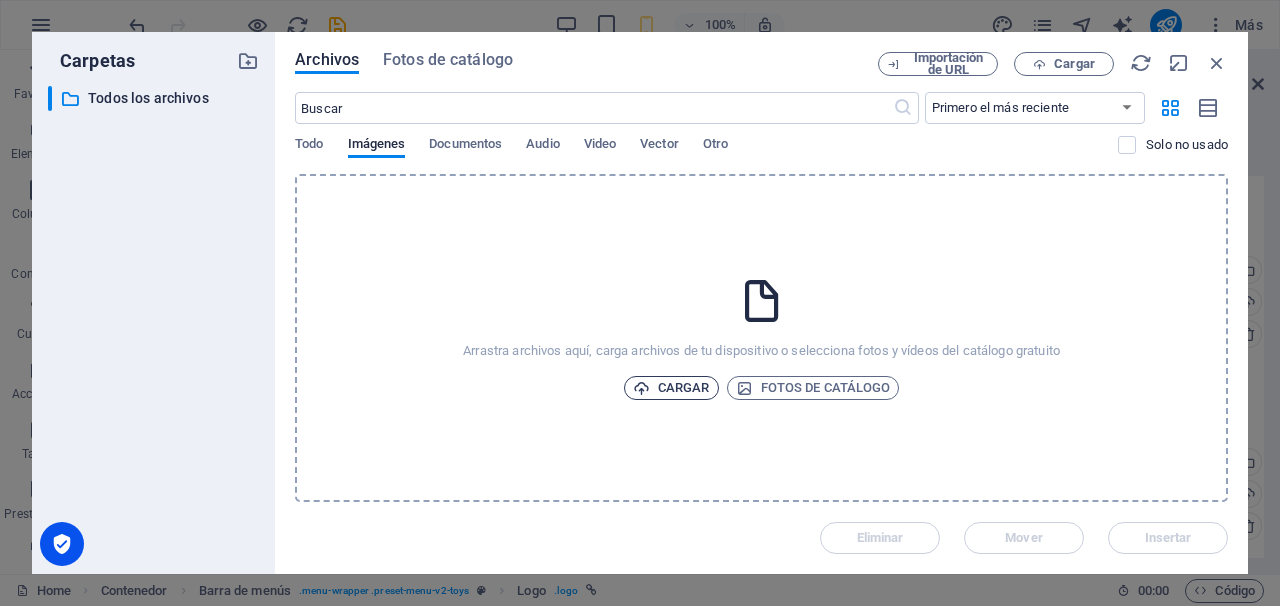 click on "Cargar" at bounding box center (671, 388) 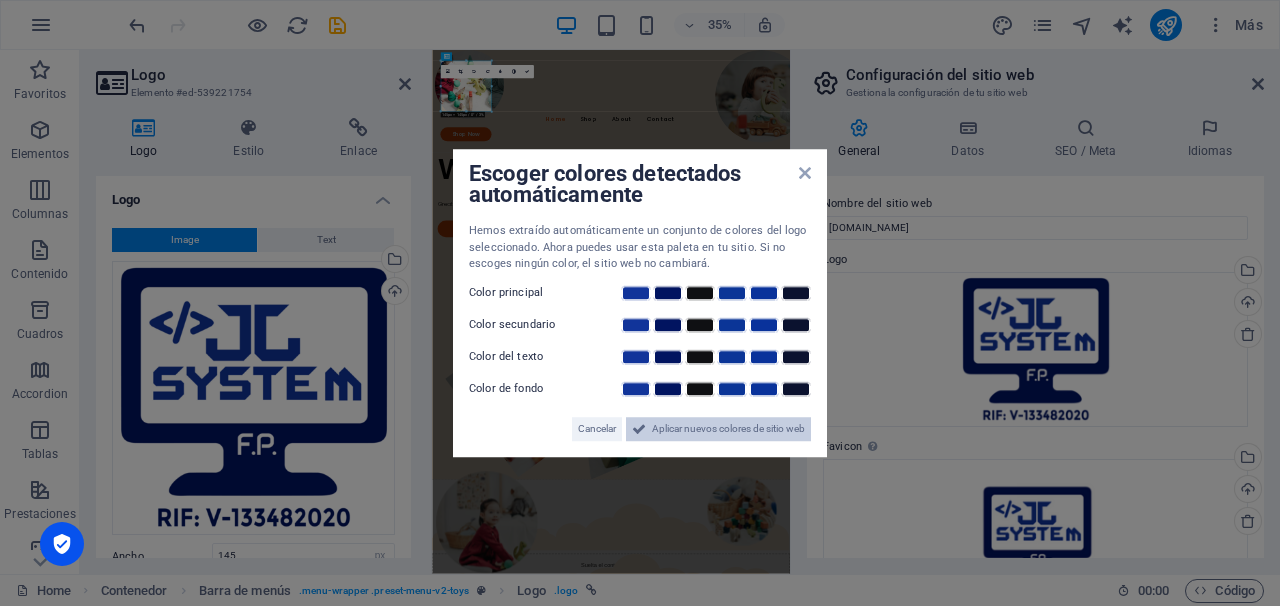 click on "Aplicar nuevos colores de sitio web" at bounding box center [728, 429] 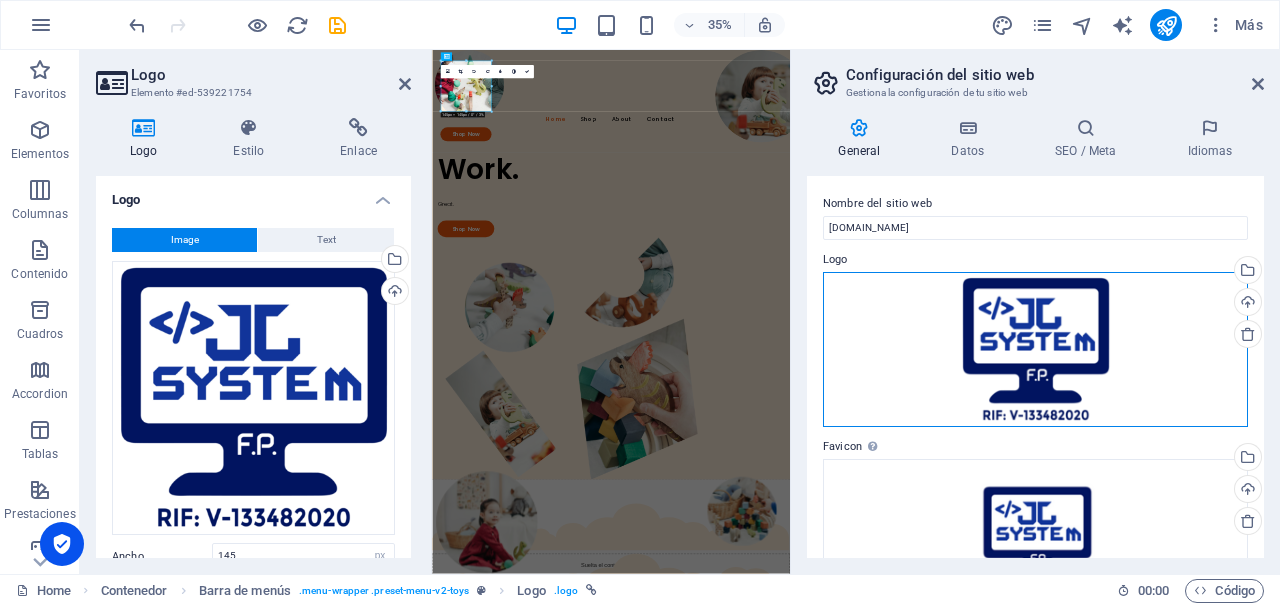 click on "Arrastra archivos aquí, haz clic para escoger archivos o  selecciona archivos de Archivos o de nuestra galería gratuita de fotos y vídeos" at bounding box center (1035, 349) 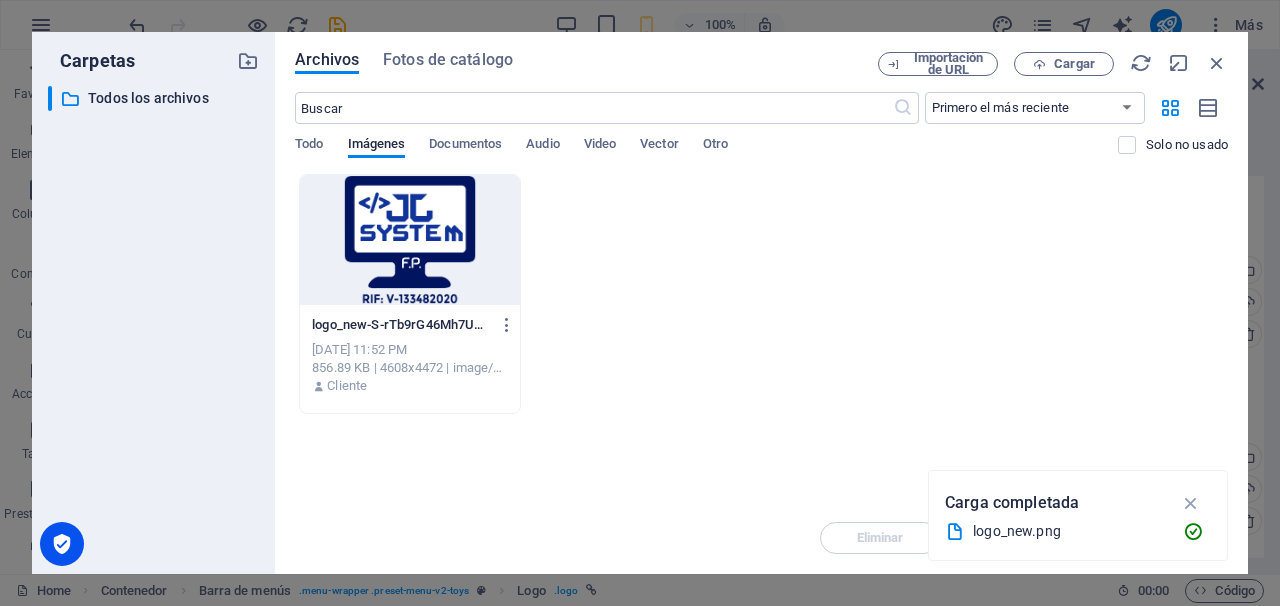 click at bounding box center [410, 240] 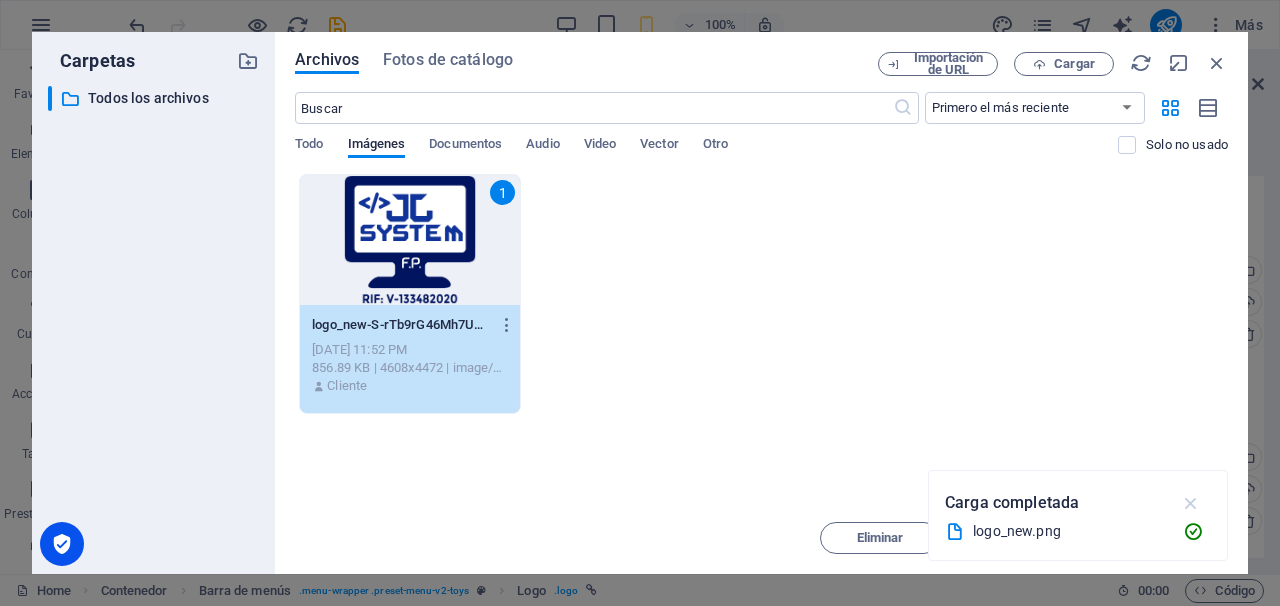 click at bounding box center [1191, 503] 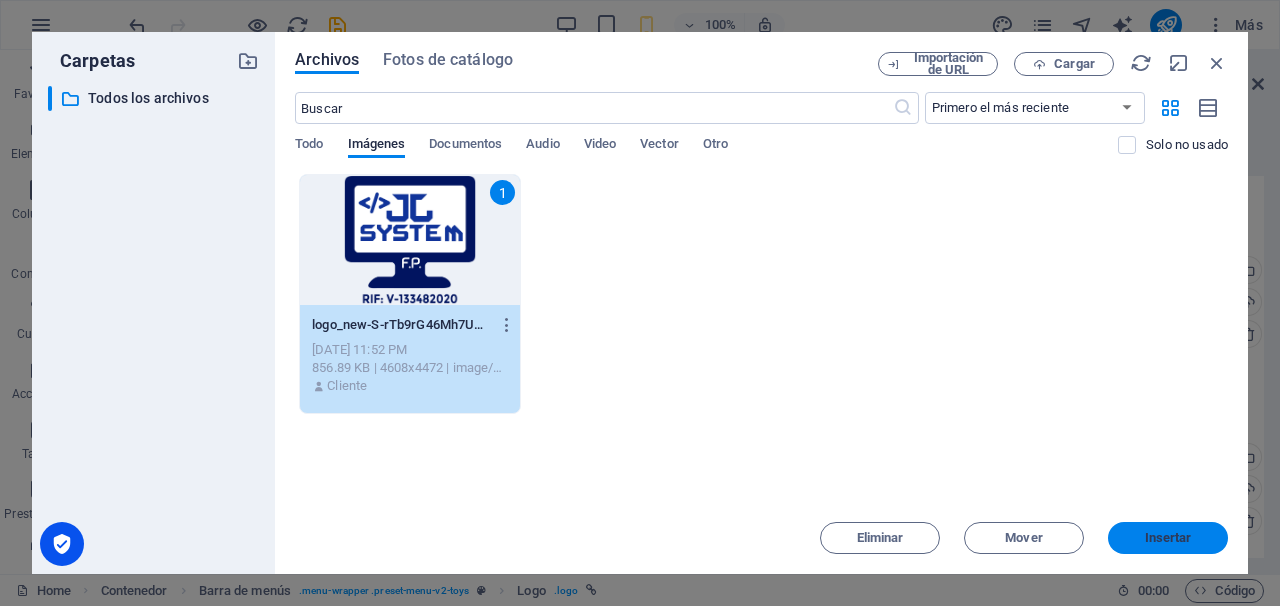 click on "Insertar" at bounding box center (1168, 538) 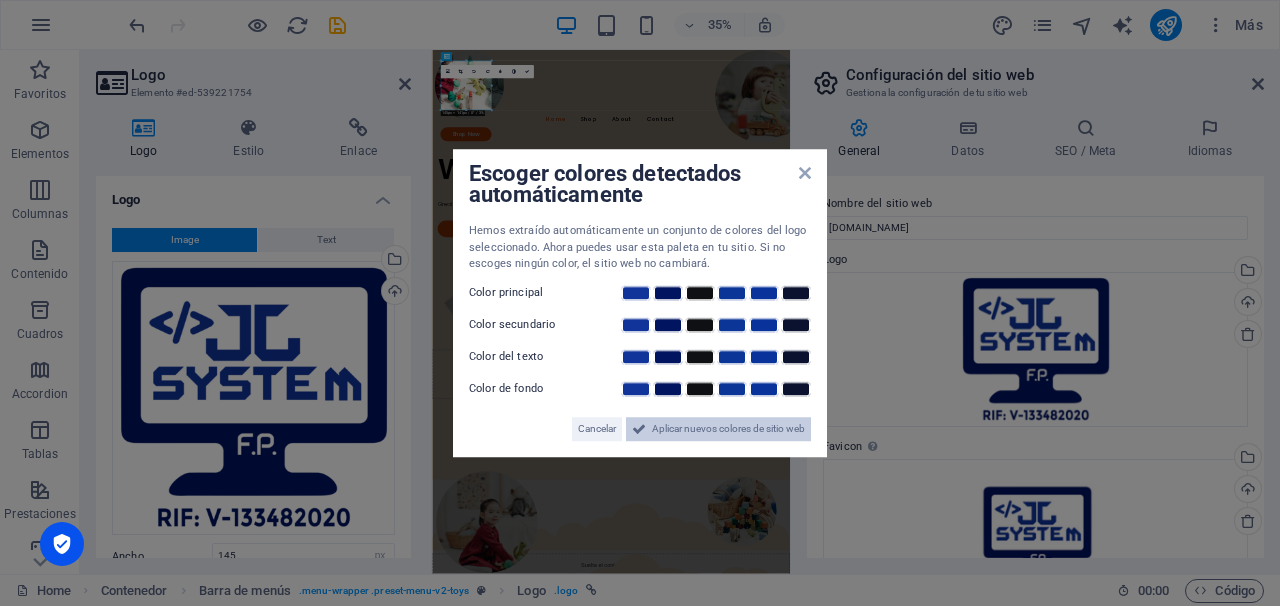 click on "Aplicar nuevos colores de sitio web" at bounding box center [728, 429] 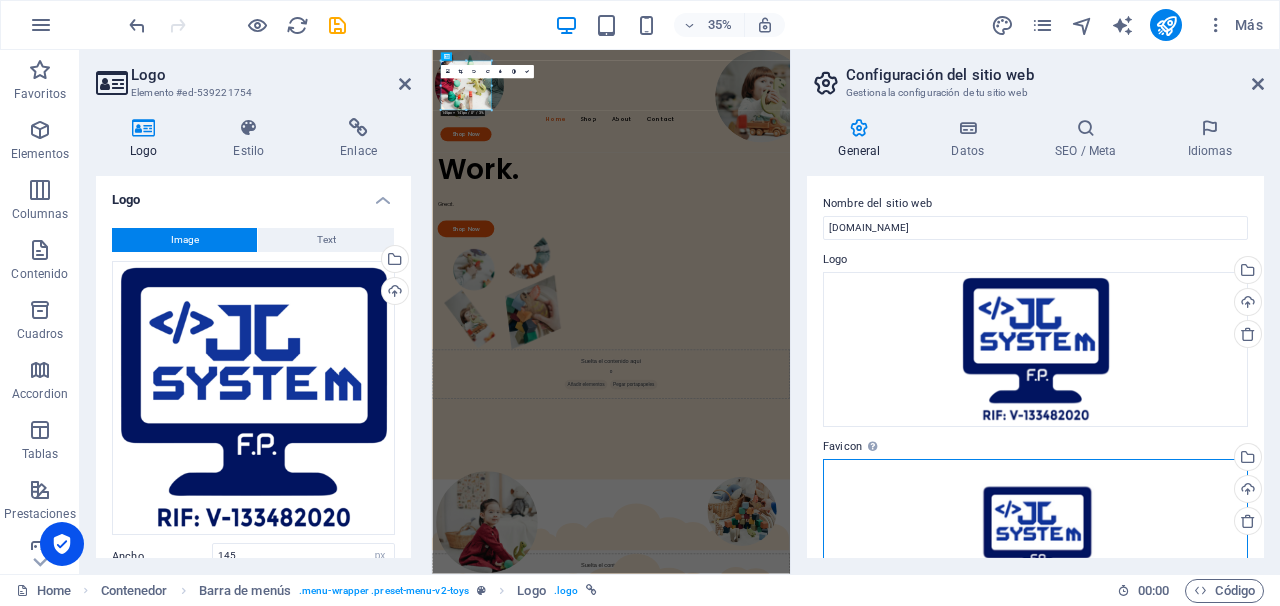 click on "Arrastra archivos aquí, haz clic para escoger archivos o  selecciona archivos de Archivos o de nuestra galería gratuita de fotos y vídeos" at bounding box center [1035, 539] 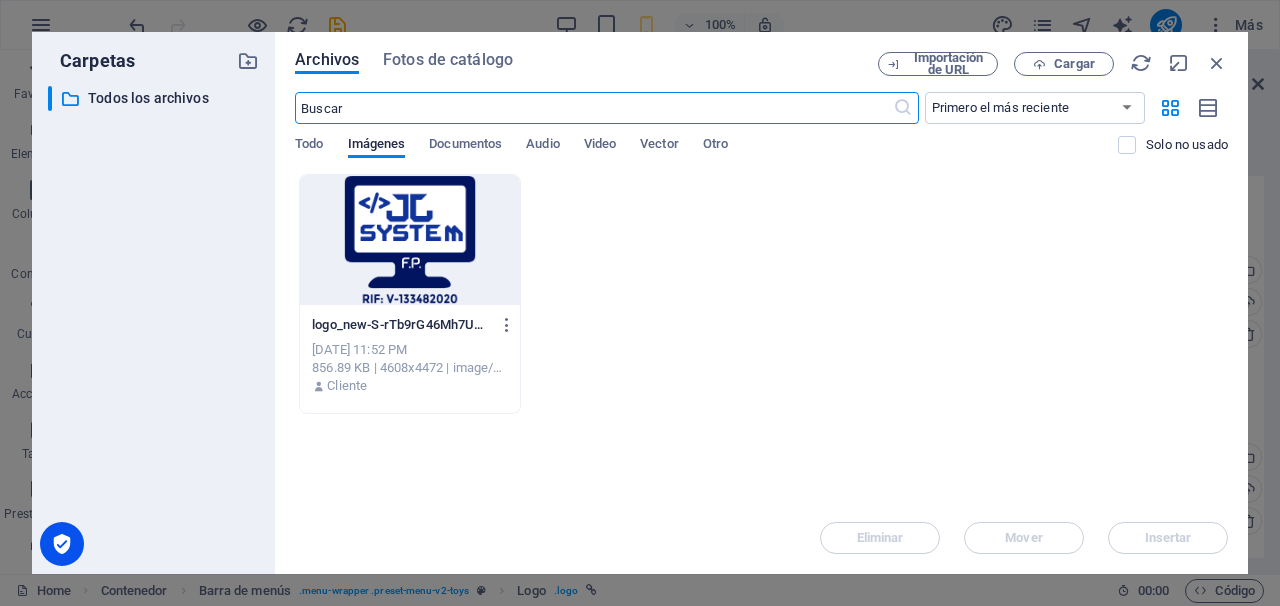 click at bounding box center (410, 240) 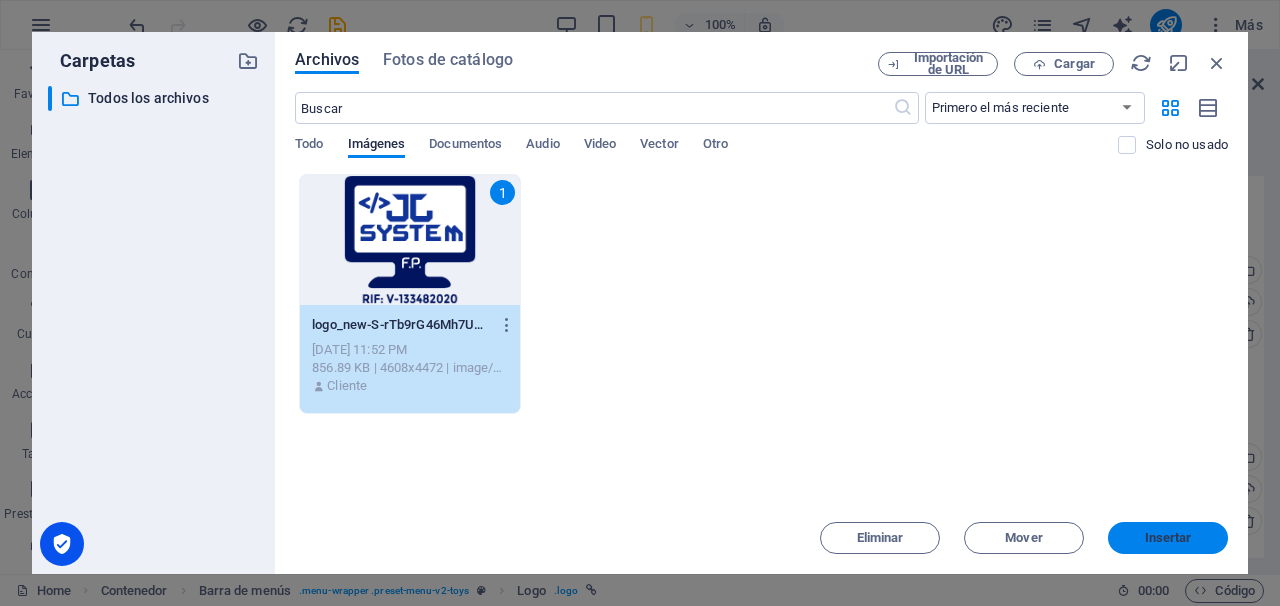 click on "Insertar" at bounding box center (1168, 538) 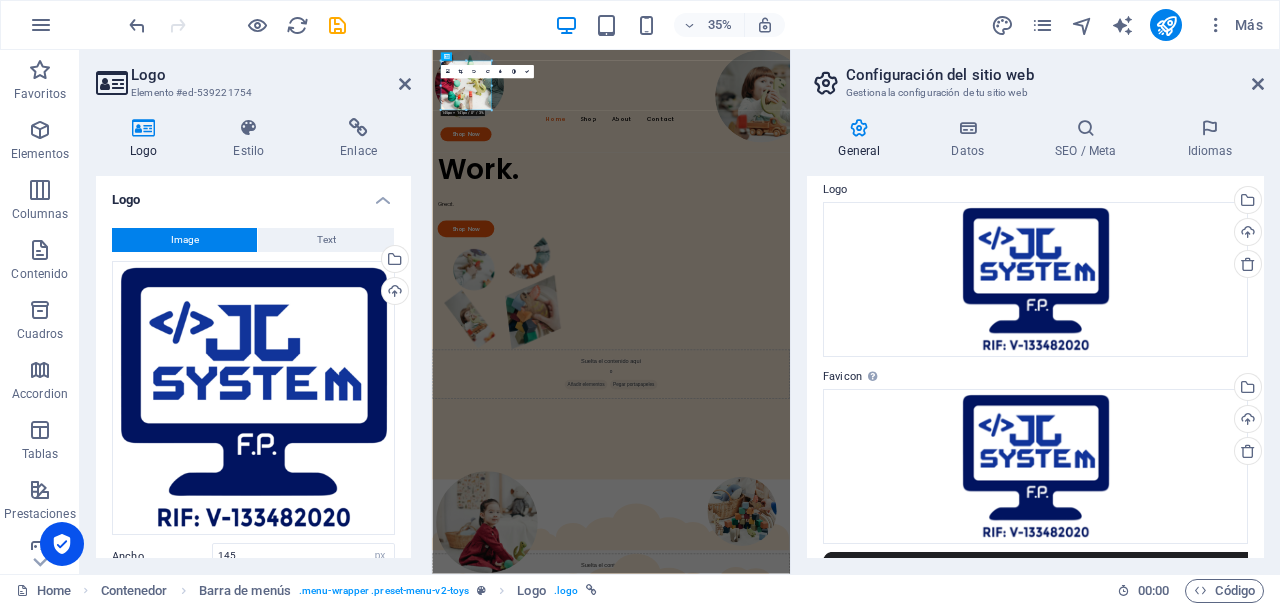 scroll, scrollTop: 100, scrollLeft: 0, axis: vertical 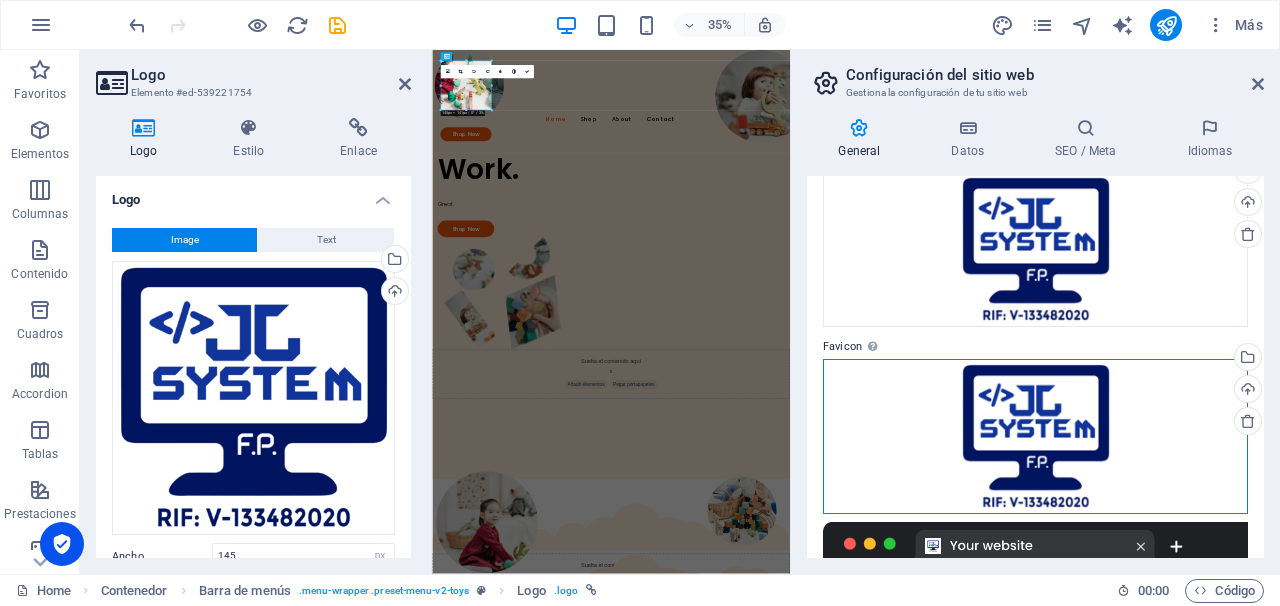 click on "Arrastra archivos aquí, haz clic para escoger archivos o  selecciona archivos de Archivos o de nuestra galería gratuita de fotos y vídeos" at bounding box center (1035, 436) 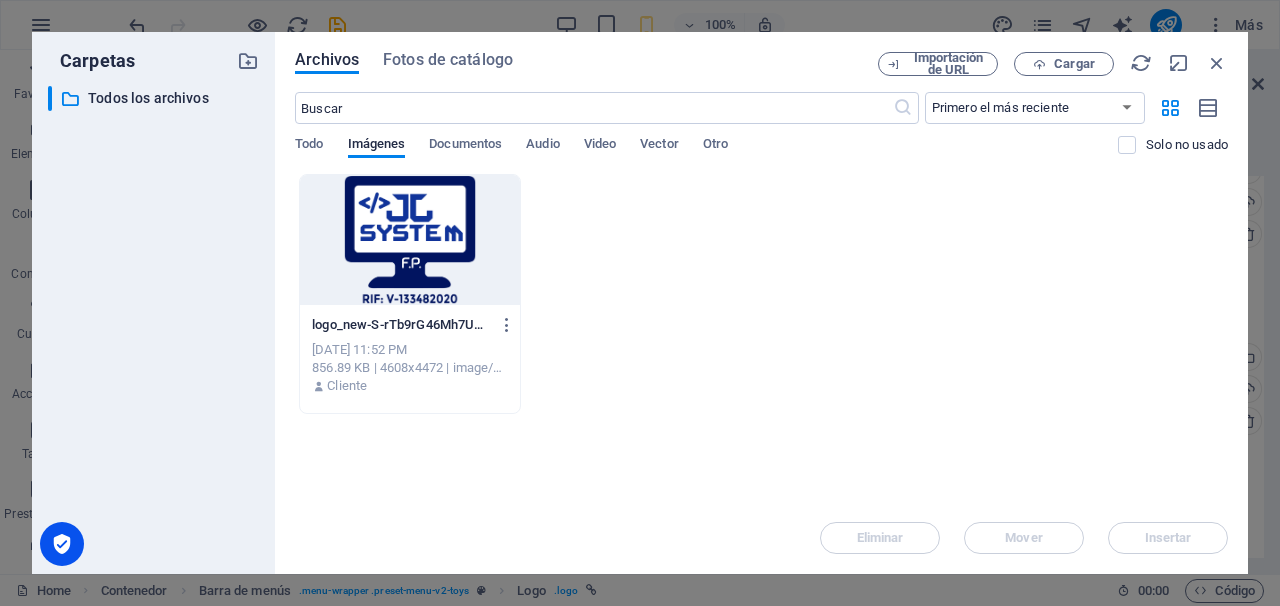 click at bounding box center [410, 240] 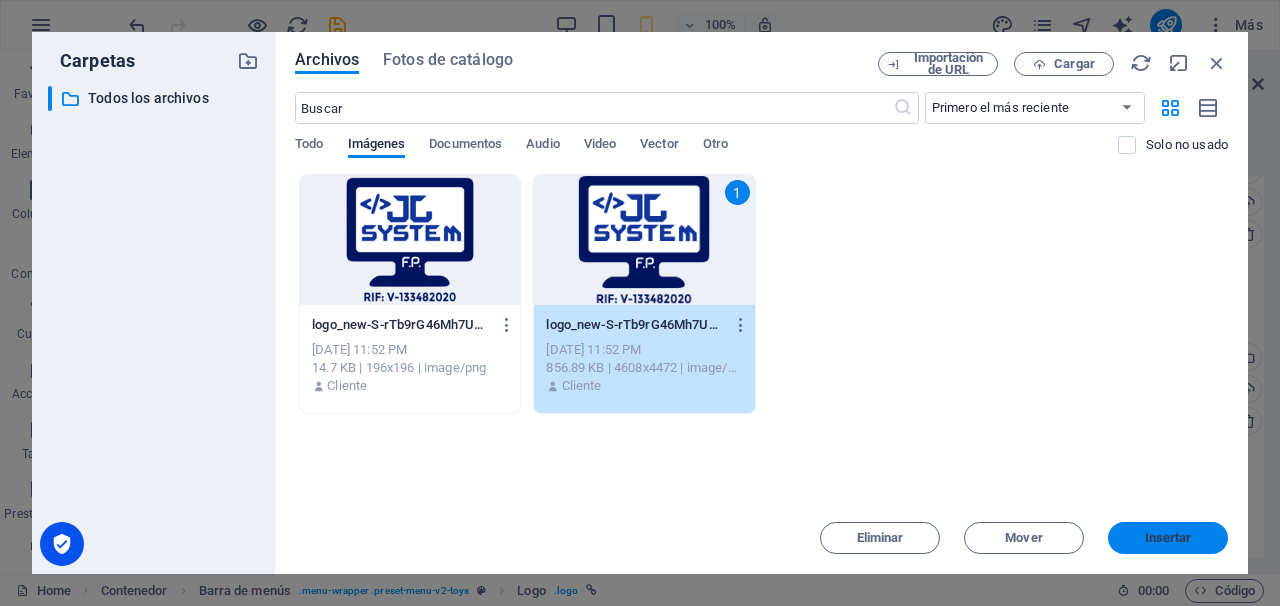 click on "Insertar" at bounding box center (1168, 538) 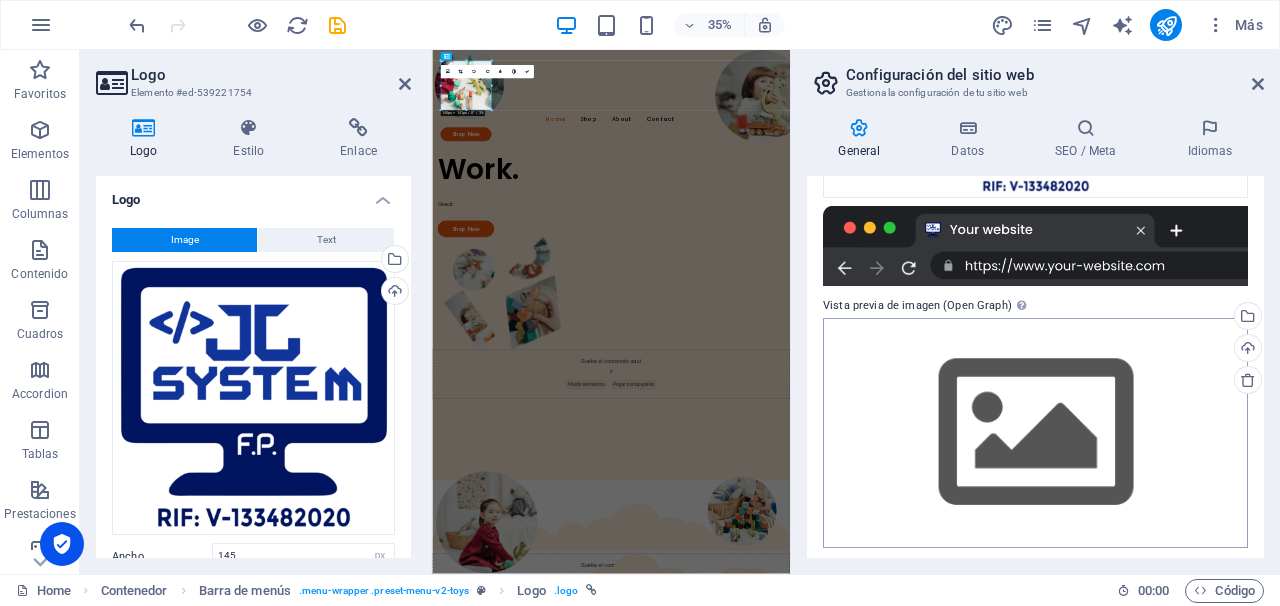 scroll, scrollTop: 421, scrollLeft: 0, axis: vertical 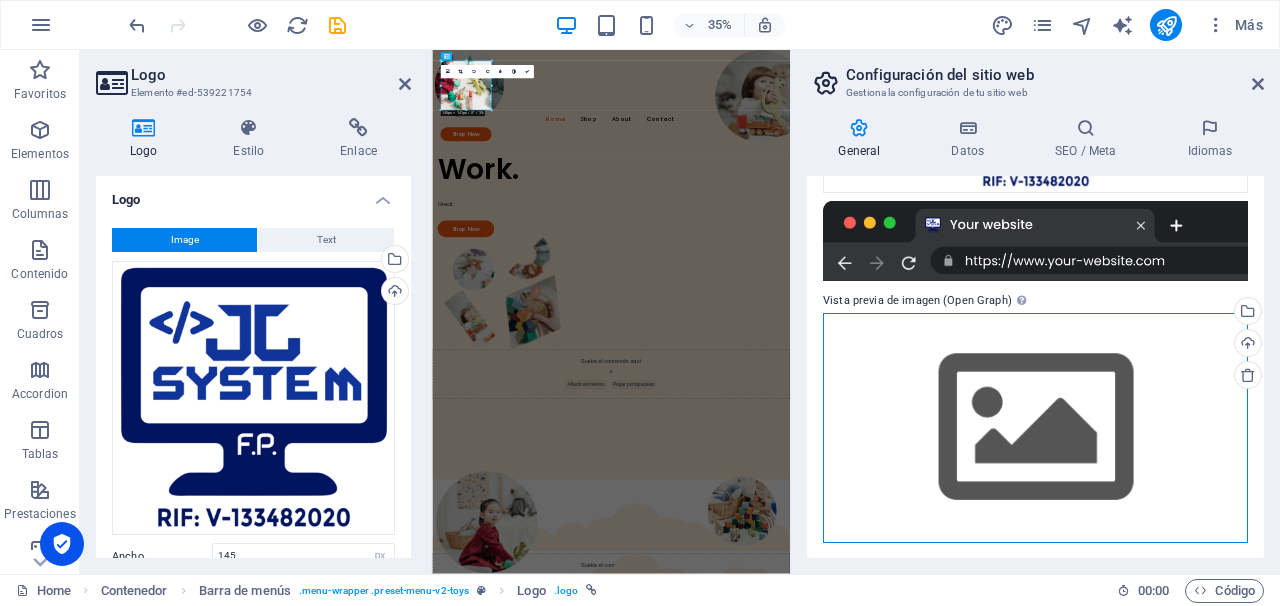 click on "Arrastra archivos aquí, haz clic para escoger archivos o  selecciona archivos de Archivos o de nuestra galería gratuita de fotos y vídeos" at bounding box center (1035, 427) 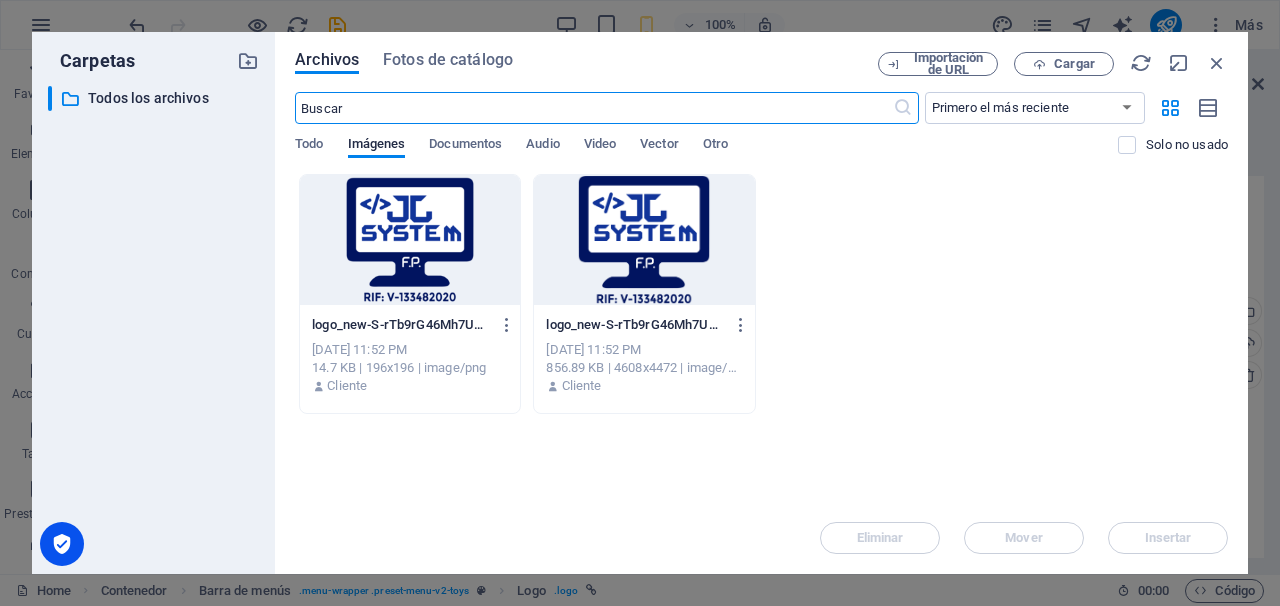 click at bounding box center [410, 240] 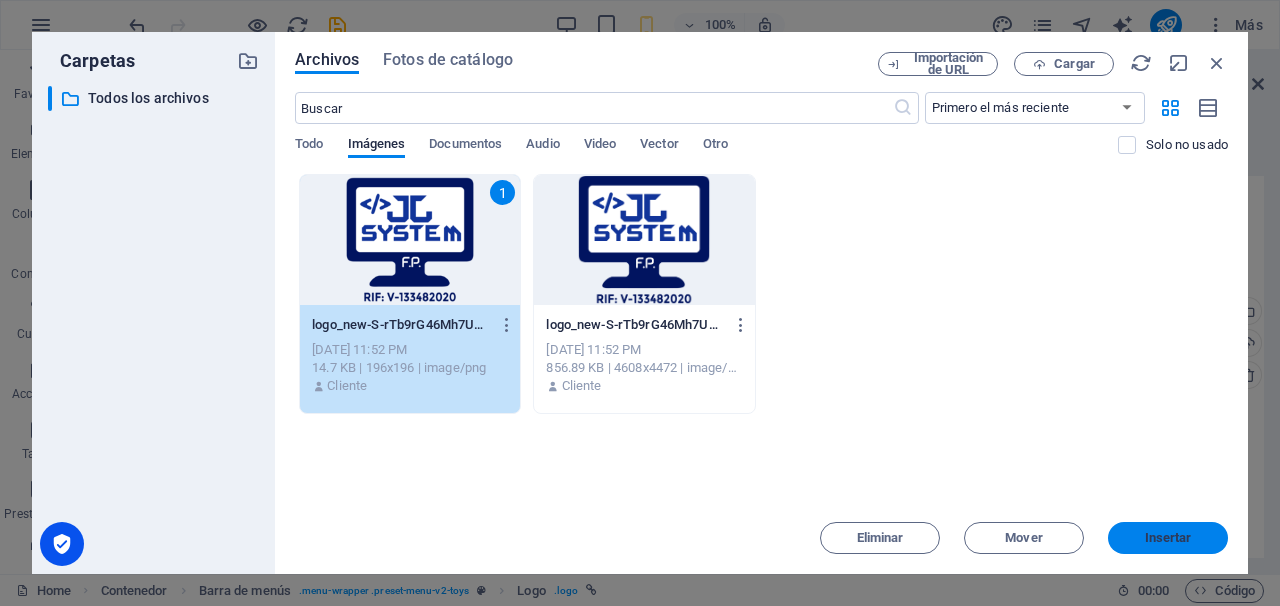 click on "Insertar" at bounding box center (1168, 538) 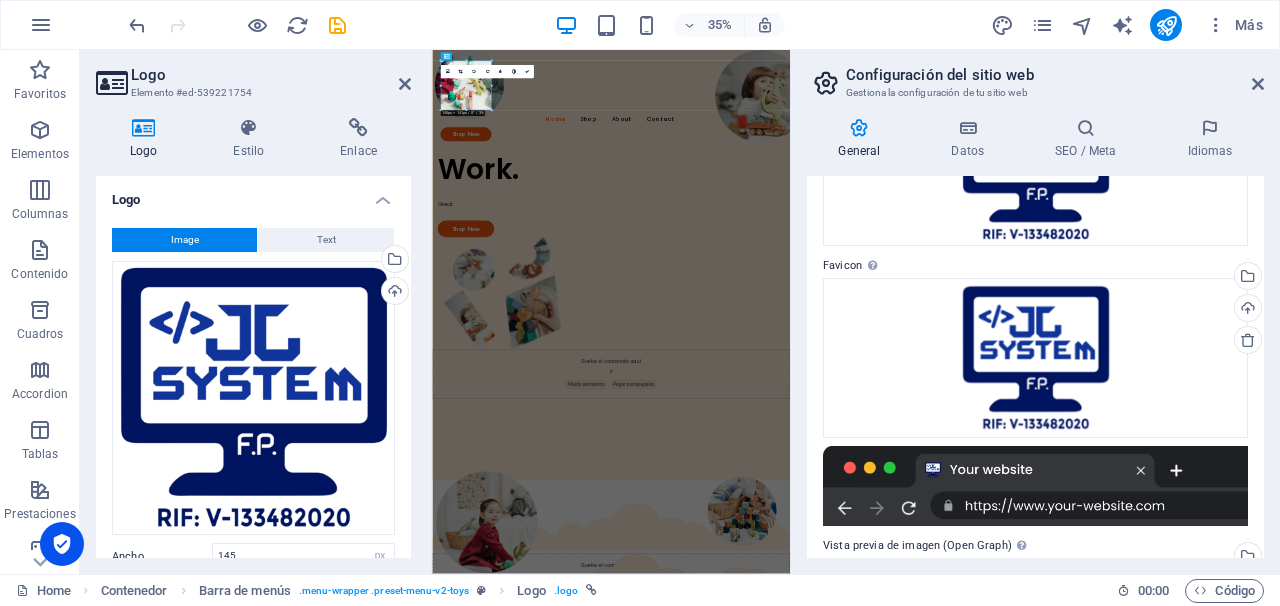 scroll, scrollTop: 300, scrollLeft: 0, axis: vertical 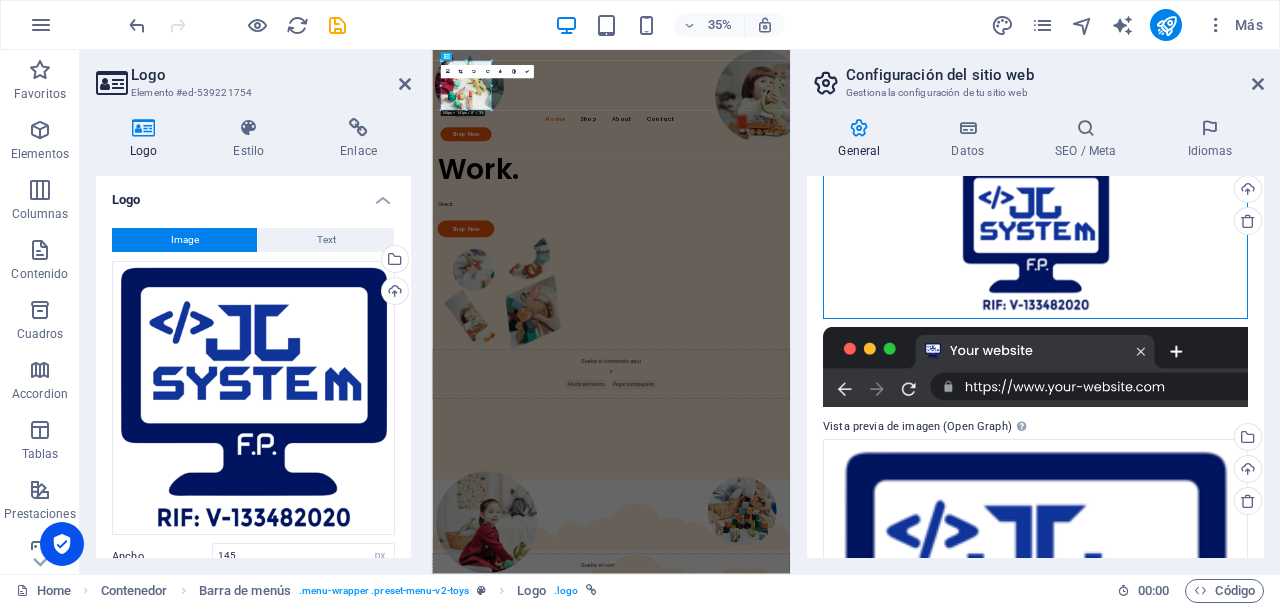 click on "Arrastra archivos aquí, haz clic para escoger archivos o  selecciona archivos de Archivos o de nuestra galería gratuita de fotos y vídeos" at bounding box center (1035, 239) 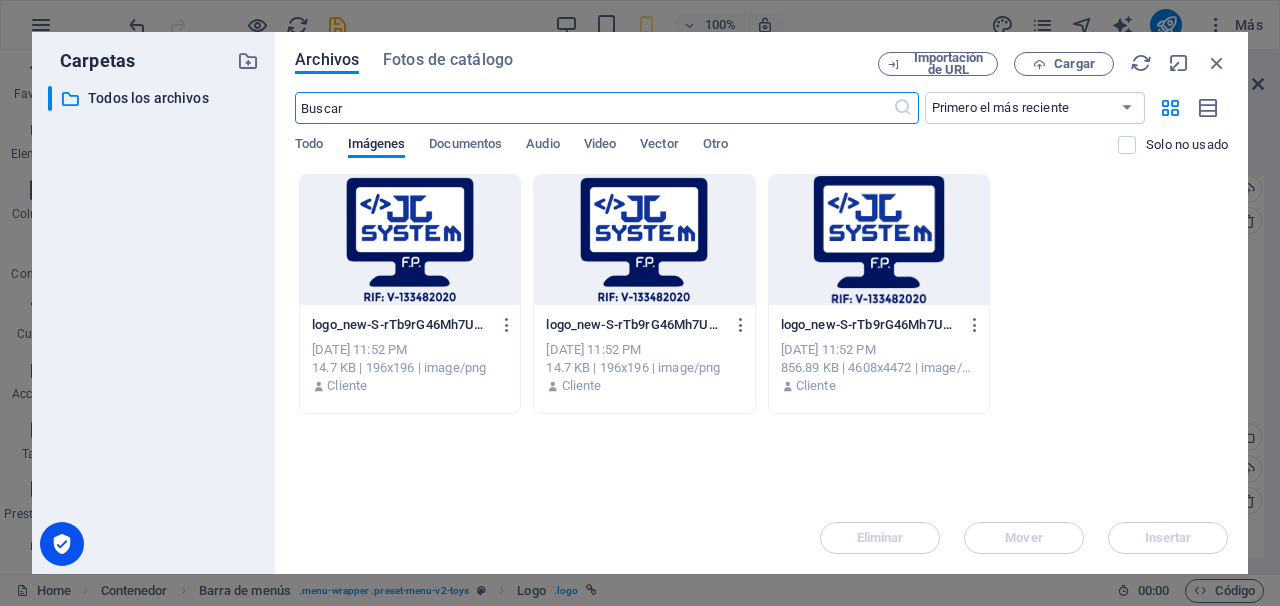 click at bounding box center [879, 240] 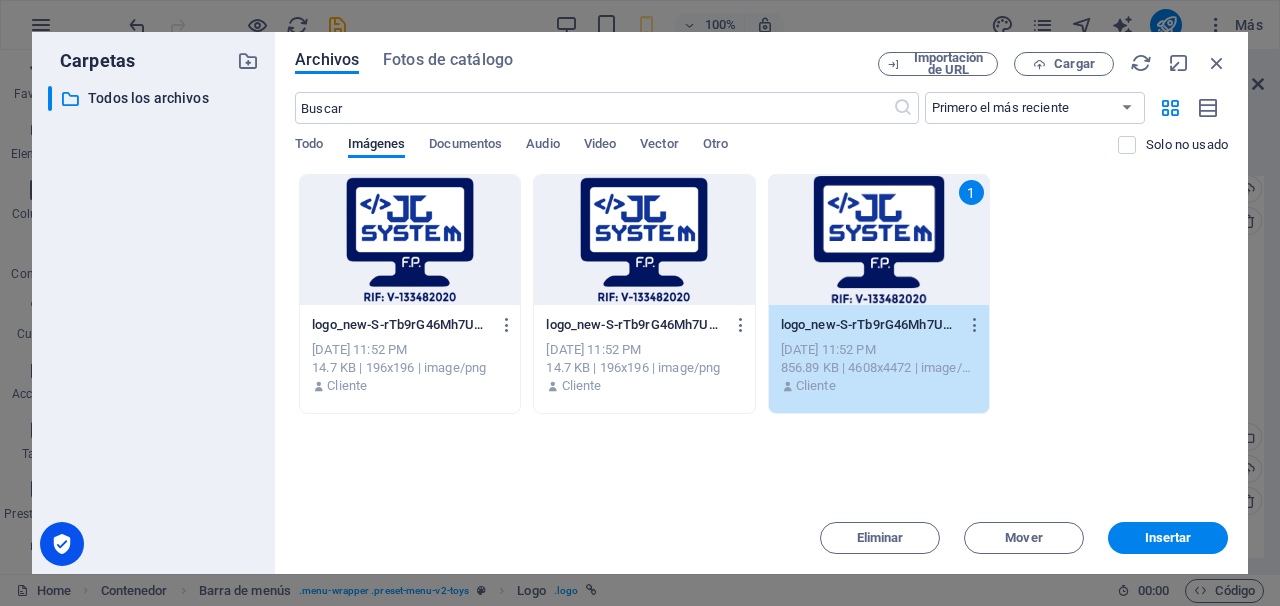 click on "1" at bounding box center (879, 240) 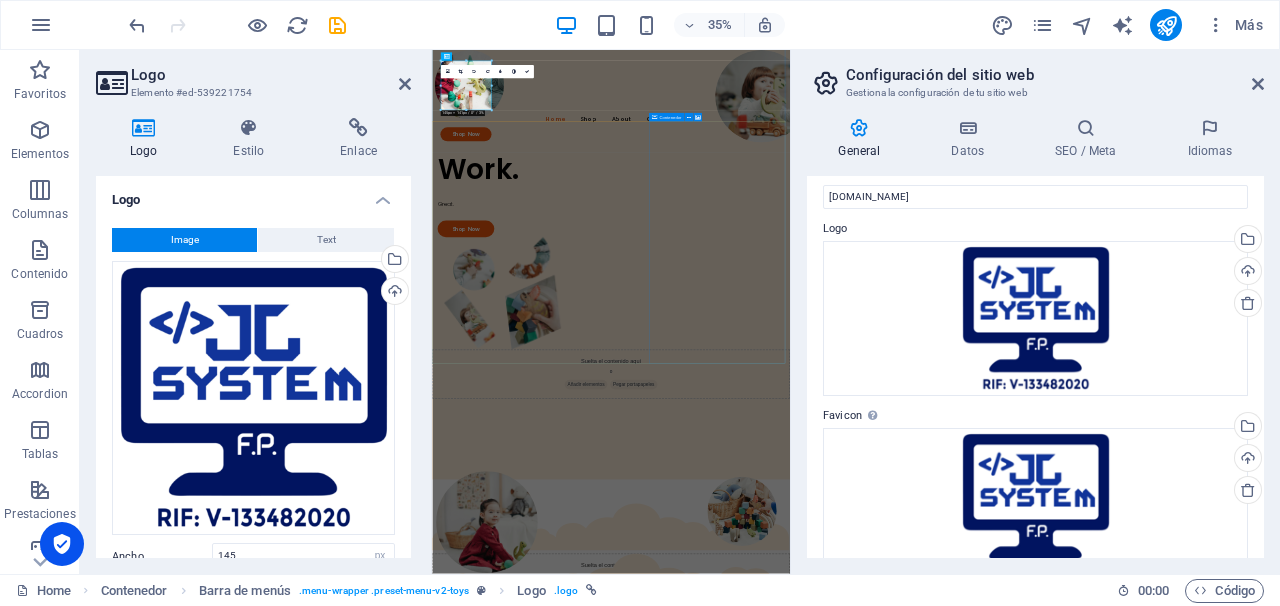 scroll, scrollTop: 0, scrollLeft: 0, axis: both 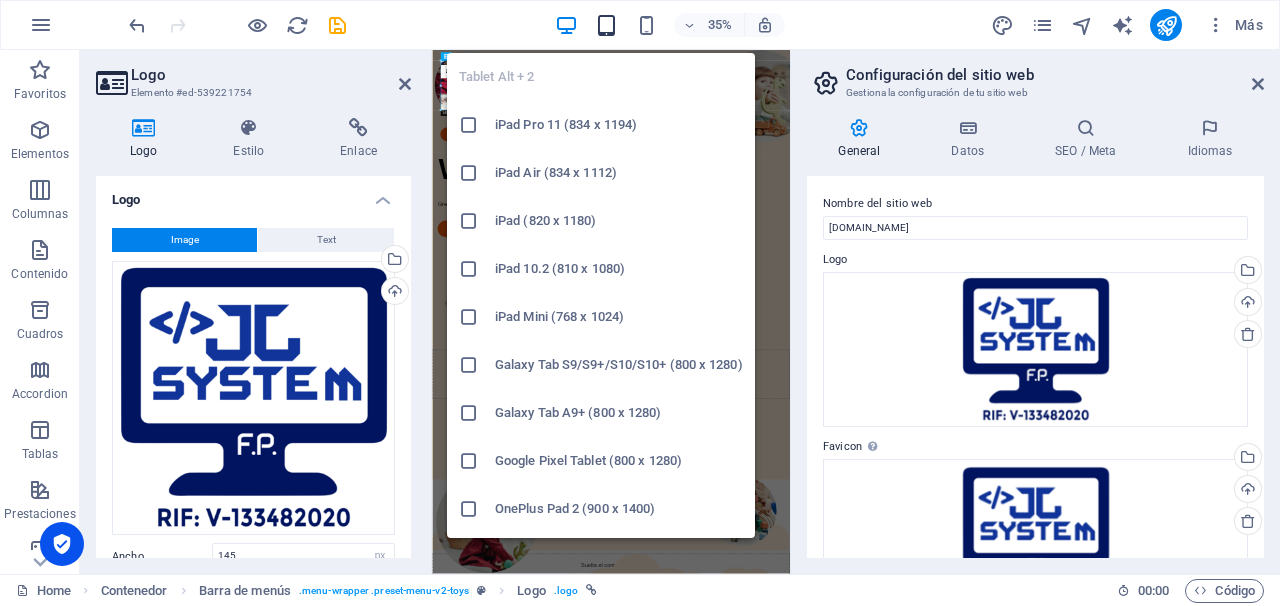 click at bounding box center [606, 25] 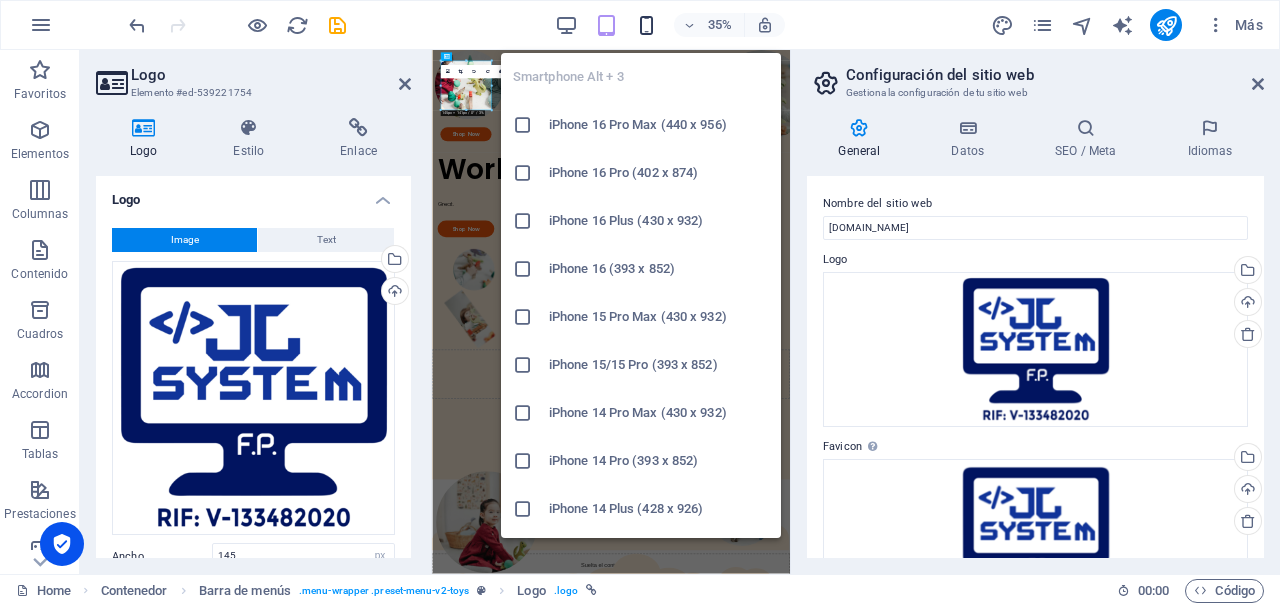click at bounding box center (646, 25) 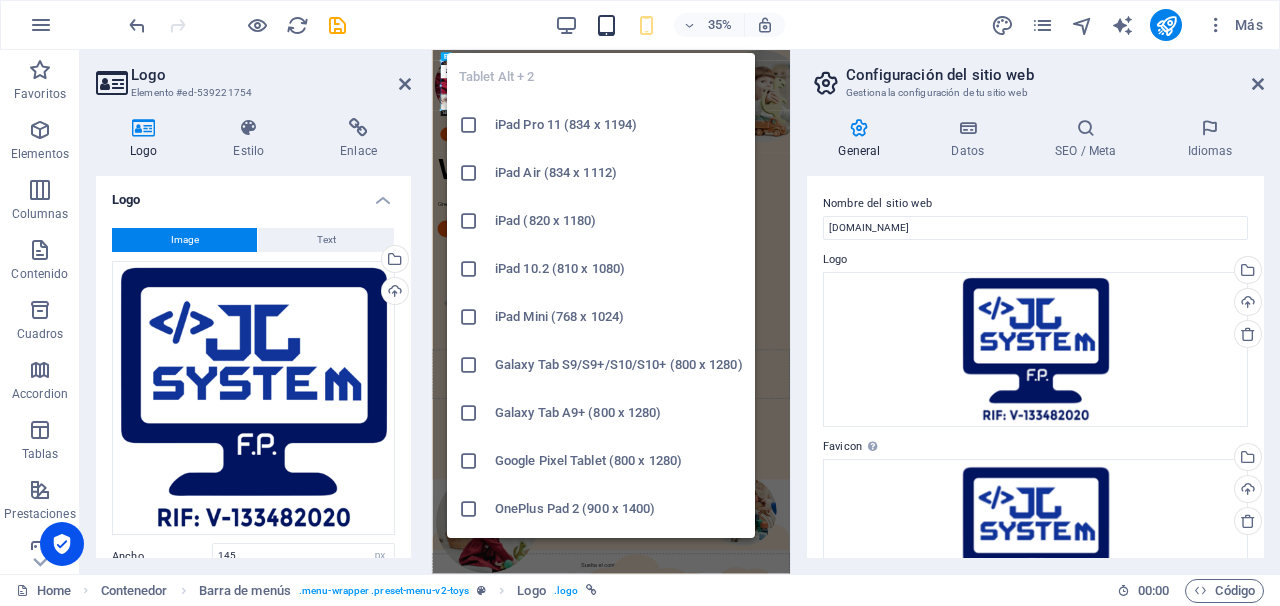click at bounding box center [606, 25] 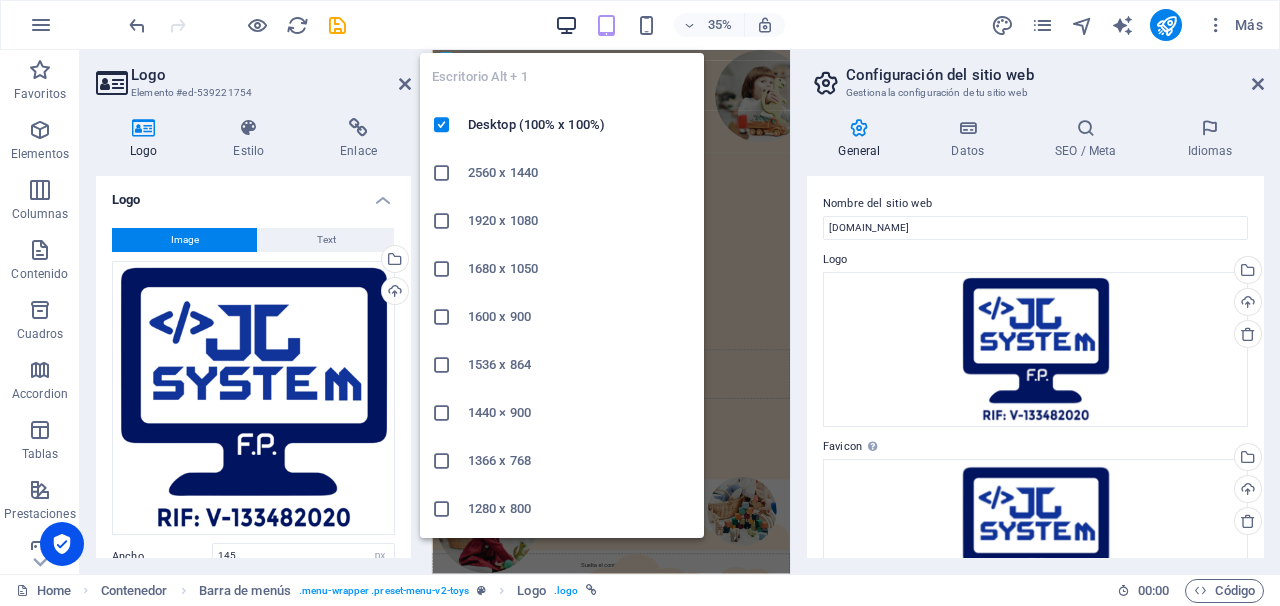 click at bounding box center [566, 25] 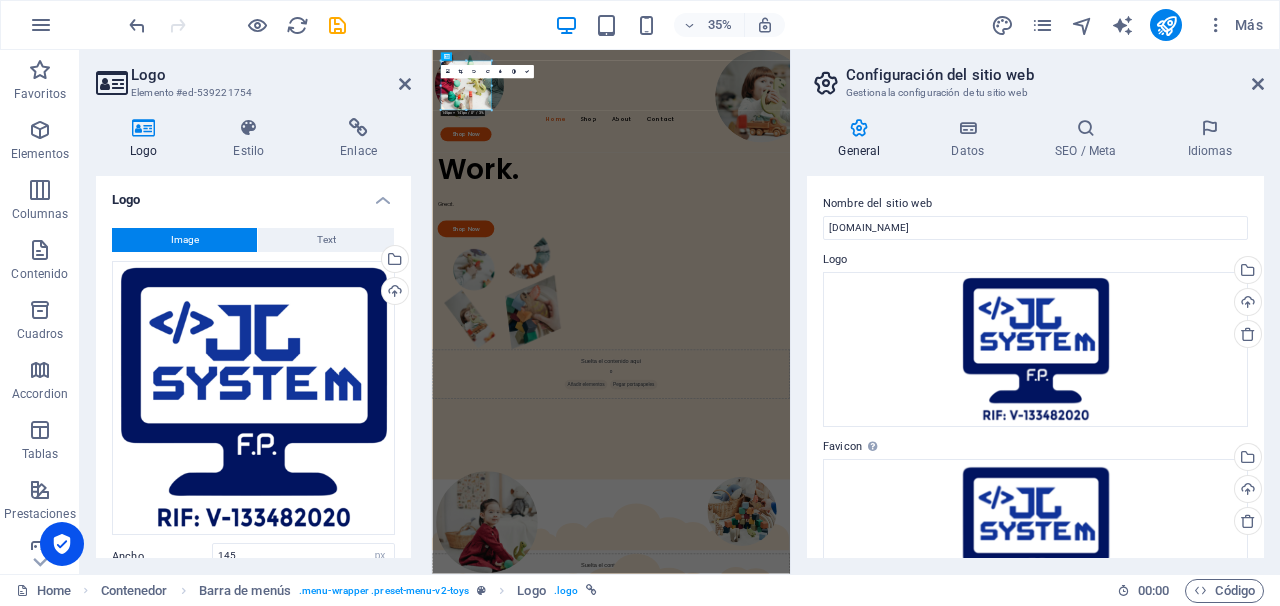 click on "Nombre del sitio web [DOMAIN_NAME] Logo Arrastra archivos aquí, haz clic para escoger archivos o  selecciona archivos de Archivos o de nuestra galería gratuita de fotos y vídeos Selecciona archivos del administrador de archivos, de la galería de fotos o carga archivo(s) Cargar Favicon Define aquí el favicon de tu sitio web. Un favicon es un pequeño icono que se muestra en la pestaña del navegador al lado del título de tu sitio web. Este ayuda a los visitantes a identificar tu sitio web. Arrastra archivos aquí, haz clic para escoger archivos o  selecciona archivos de Archivos o de nuestra galería gratuita de fotos y vídeos Selecciona archivos del administrador de archivos, de la galería de fotos o carga archivo(s) Cargar Vista previa de imagen (Open Graph) Esta imagen se mostrará cuando el sitio web se comparta en redes sociales Arrastra archivos aquí, haz clic para escoger archivos o  selecciona archivos de Archivos o de nuestra galería gratuita de fotos y vídeos Cargar" at bounding box center (1035, 367) 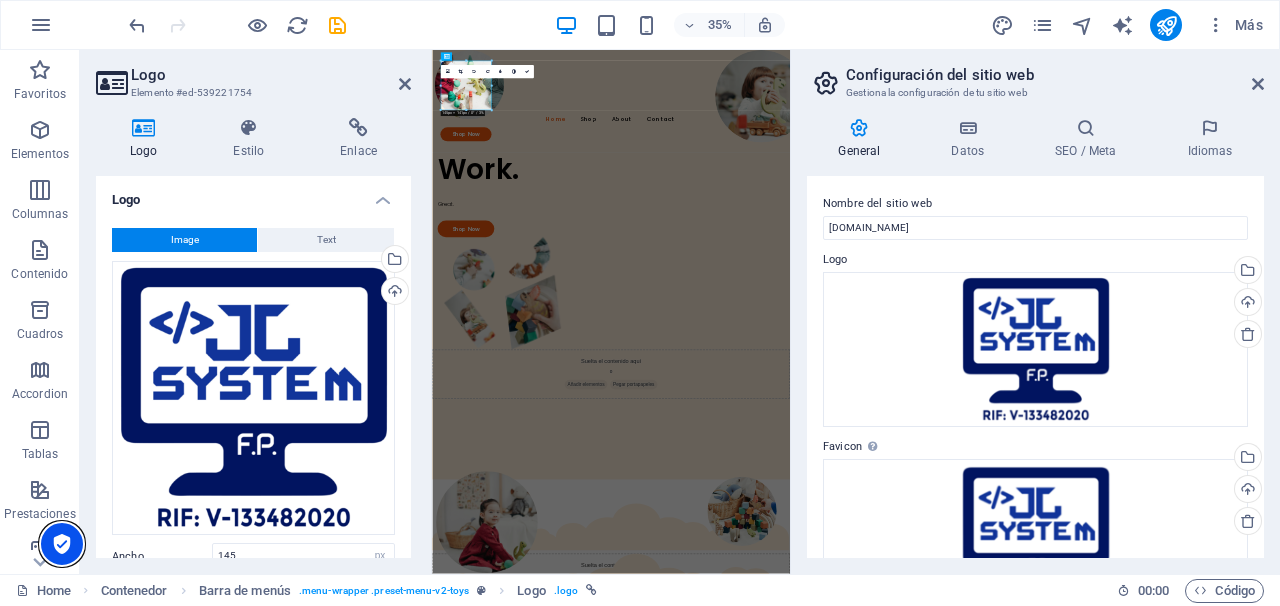 click at bounding box center [62, 544] 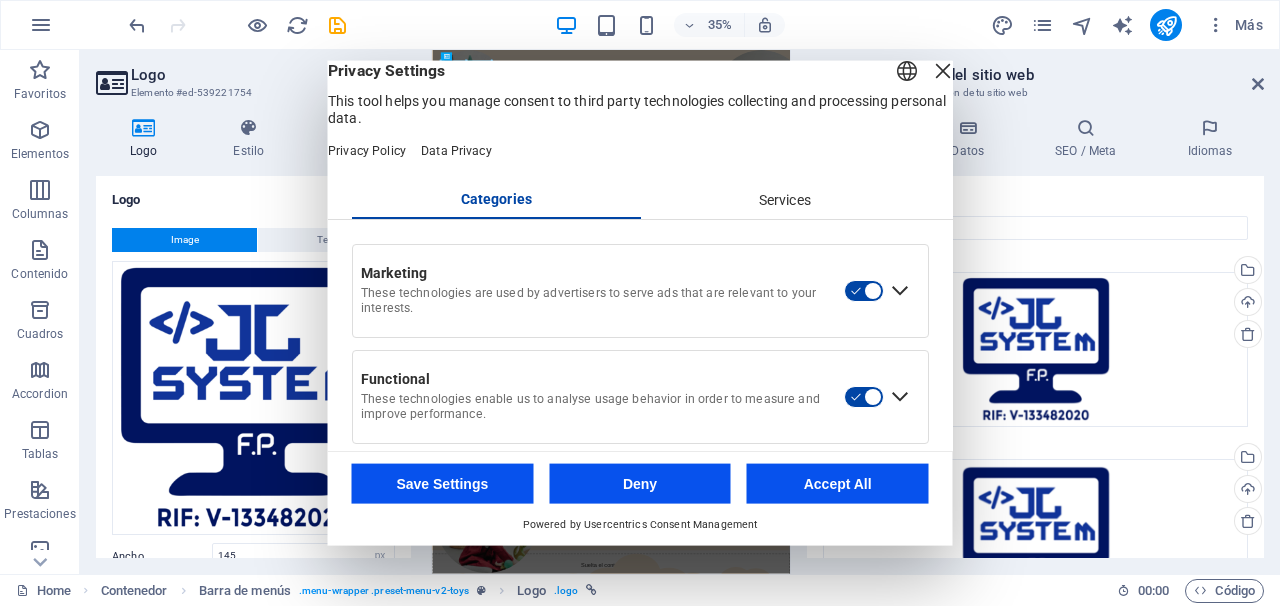 click on "Accept All" at bounding box center [838, 483] 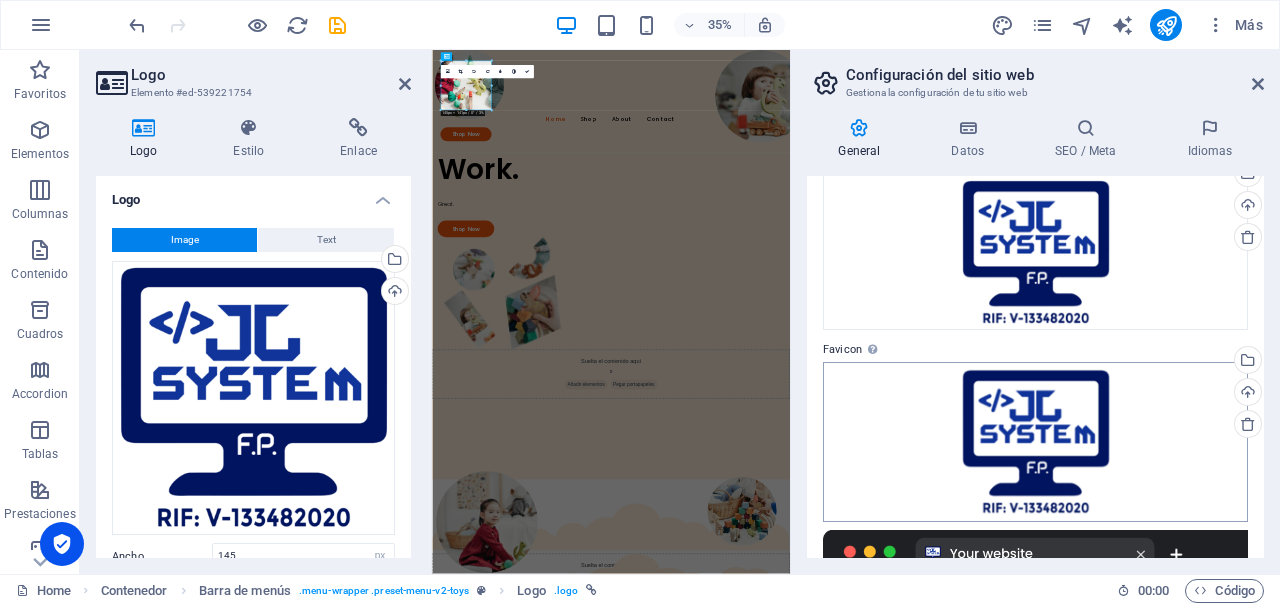 scroll, scrollTop: 0, scrollLeft: 0, axis: both 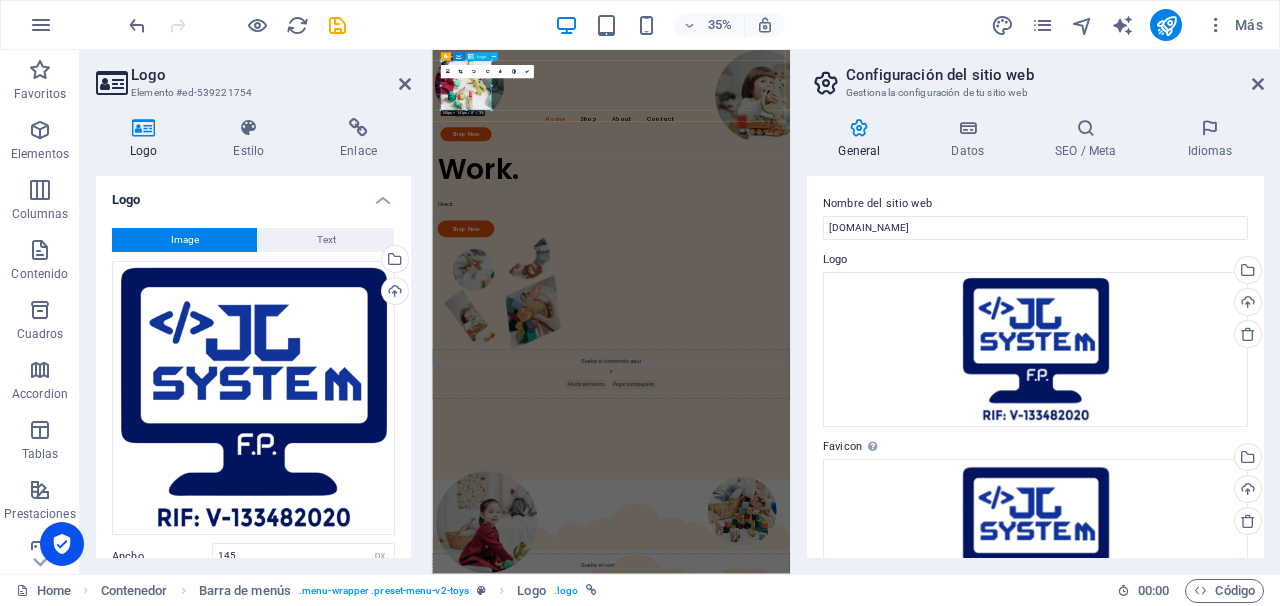 click at bounding box center (943, 152) 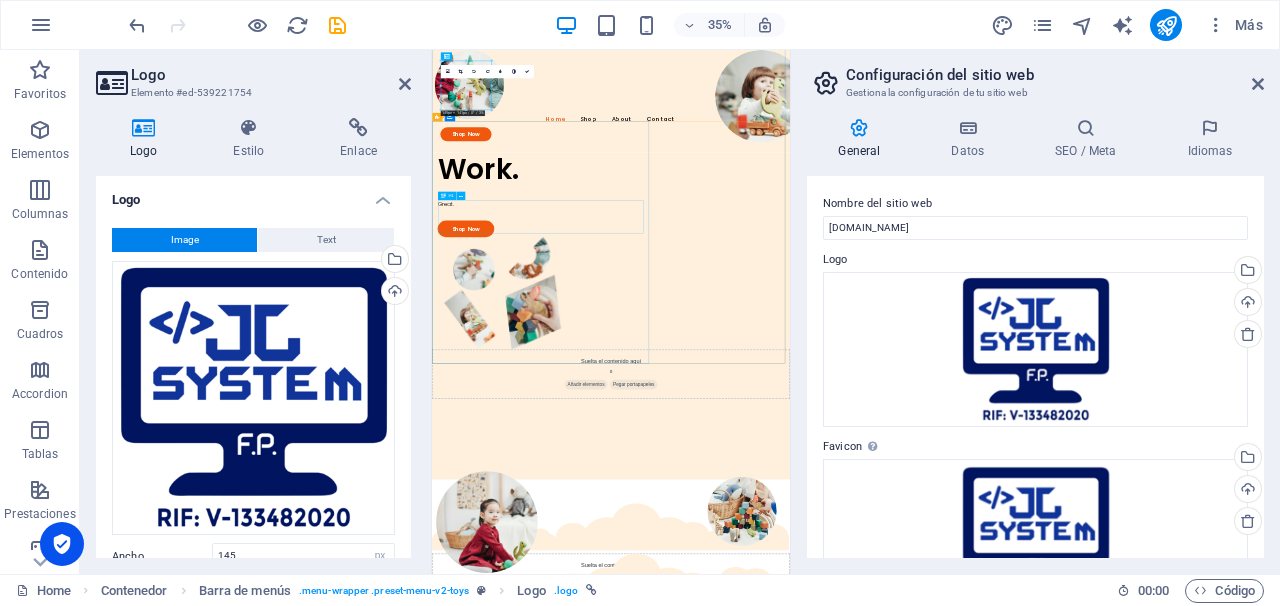 click on "Work." at bounding box center [943, 391] 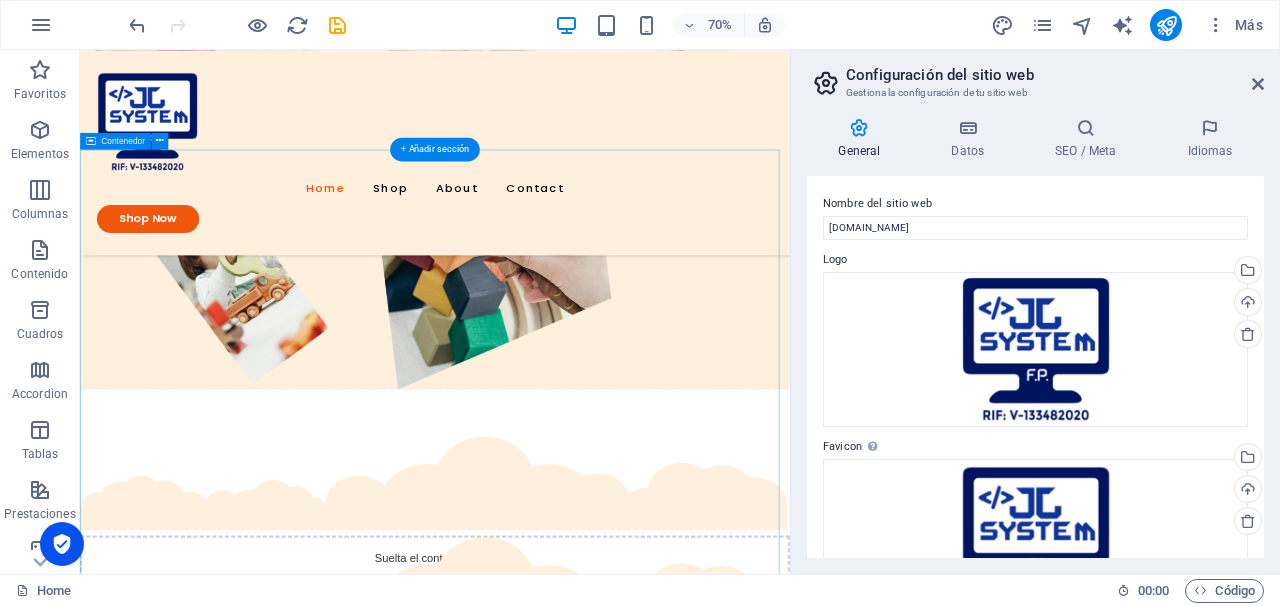 scroll, scrollTop: 500, scrollLeft: 0, axis: vertical 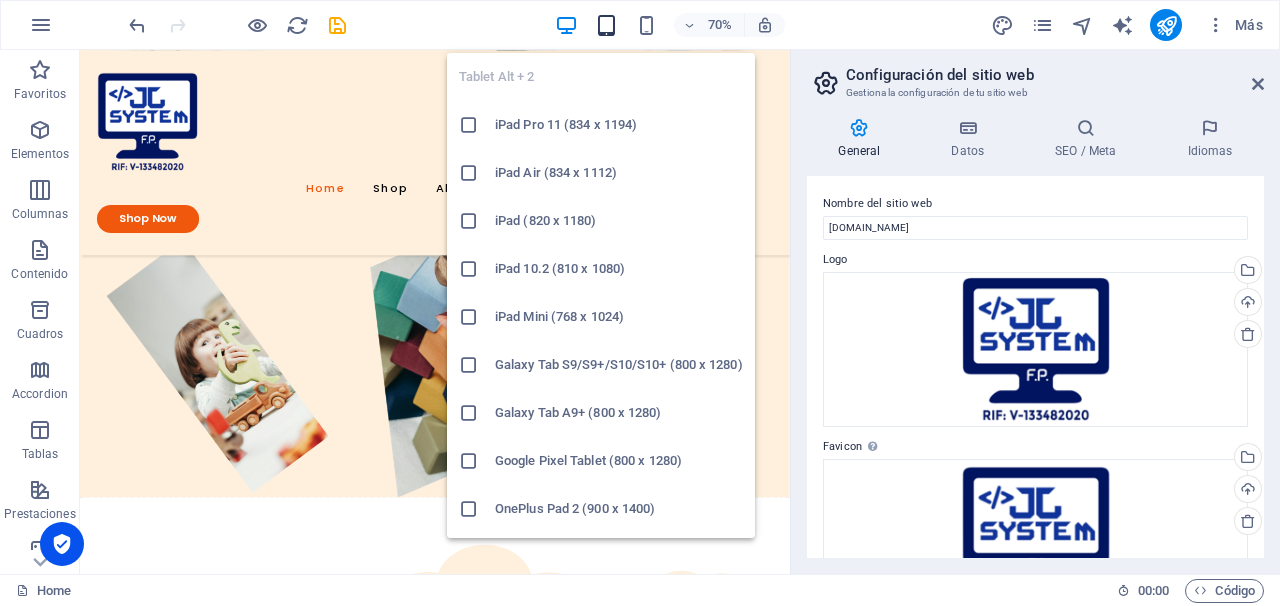 click at bounding box center (606, 25) 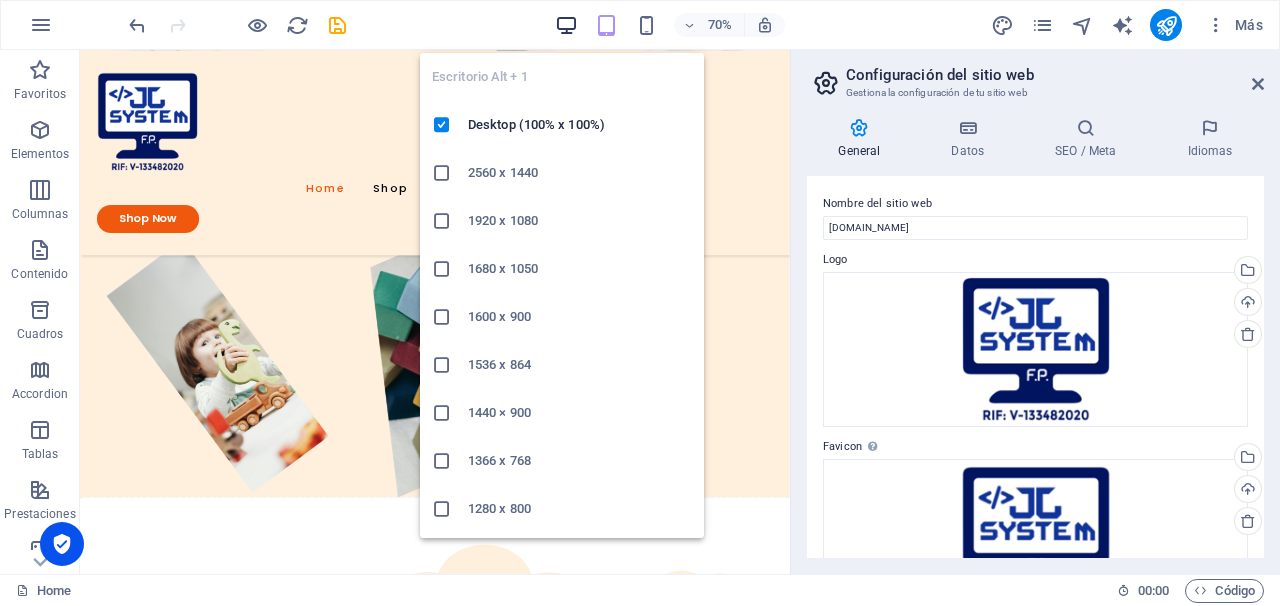click at bounding box center (566, 25) 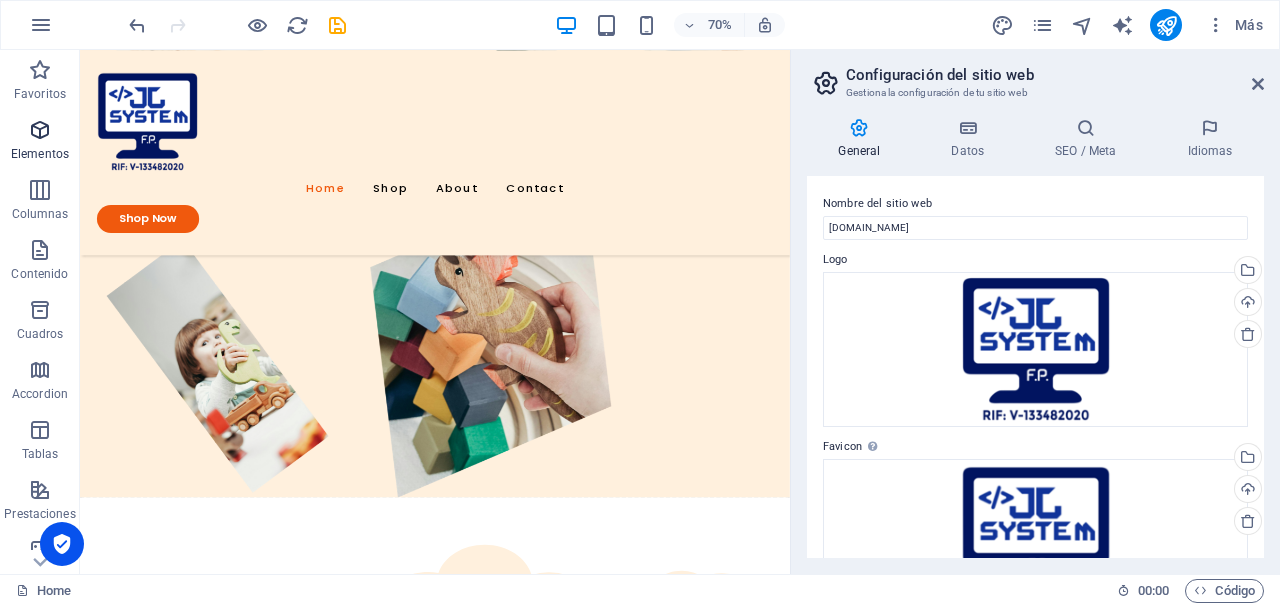 click at bounding box center [40, 130] 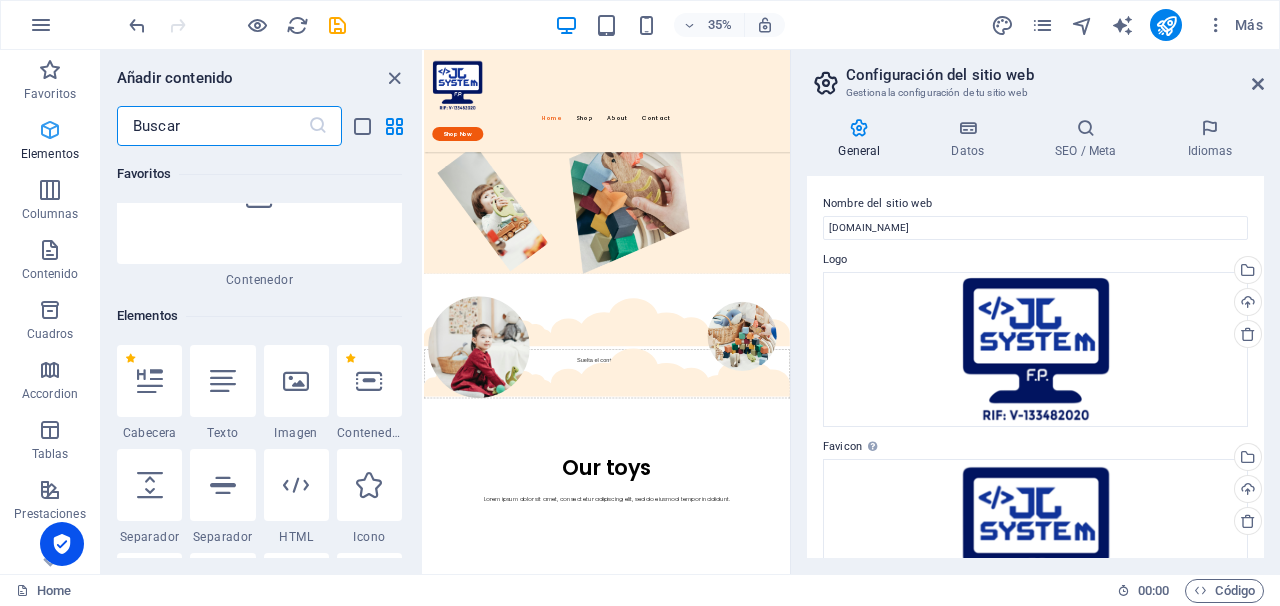 scroll, scrollTop: 376, scrollLeft: 0, axis: vertical 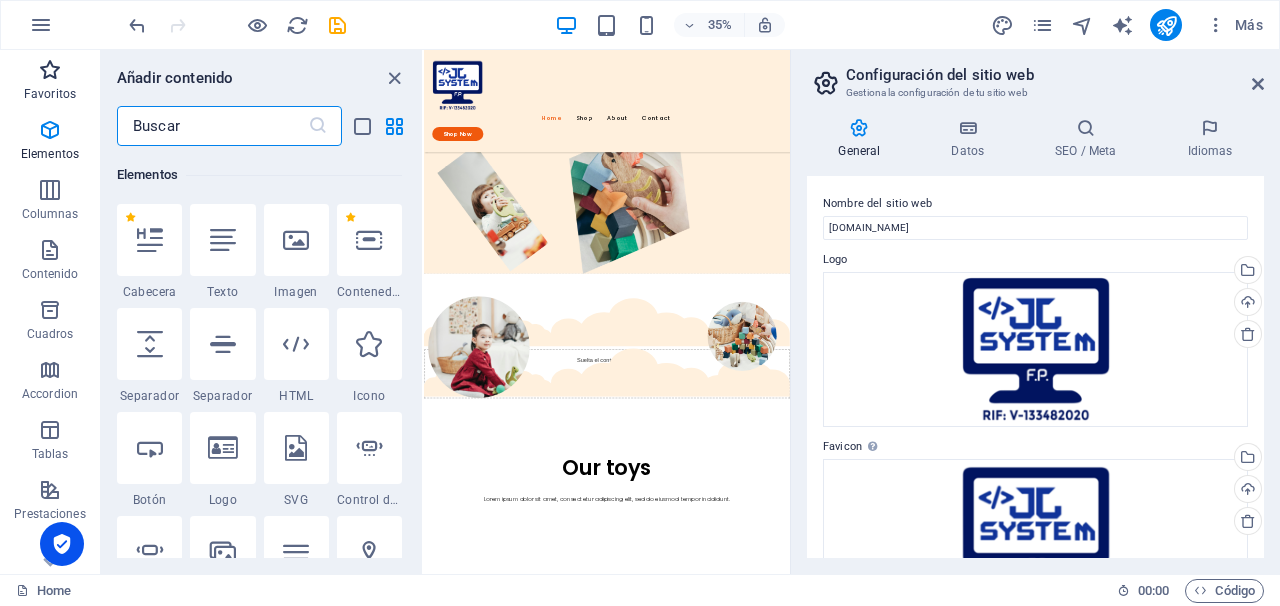 click at bounding box center [50, 70] 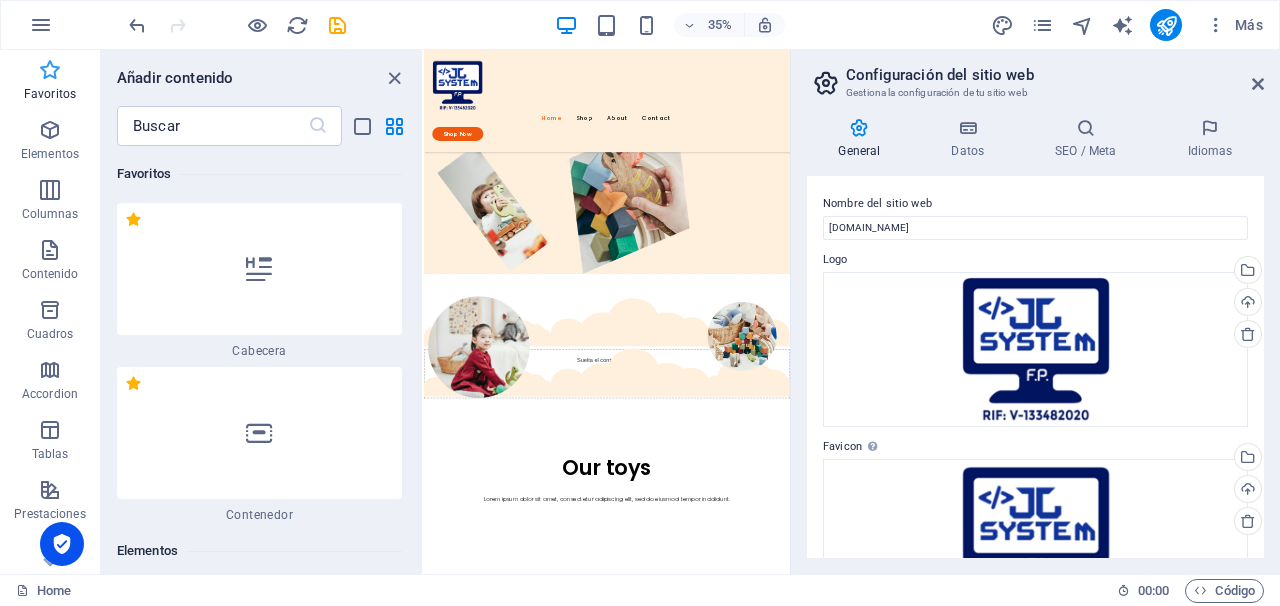 scroll, scrollTop: 0, scrollLeft: 0, axis: both 